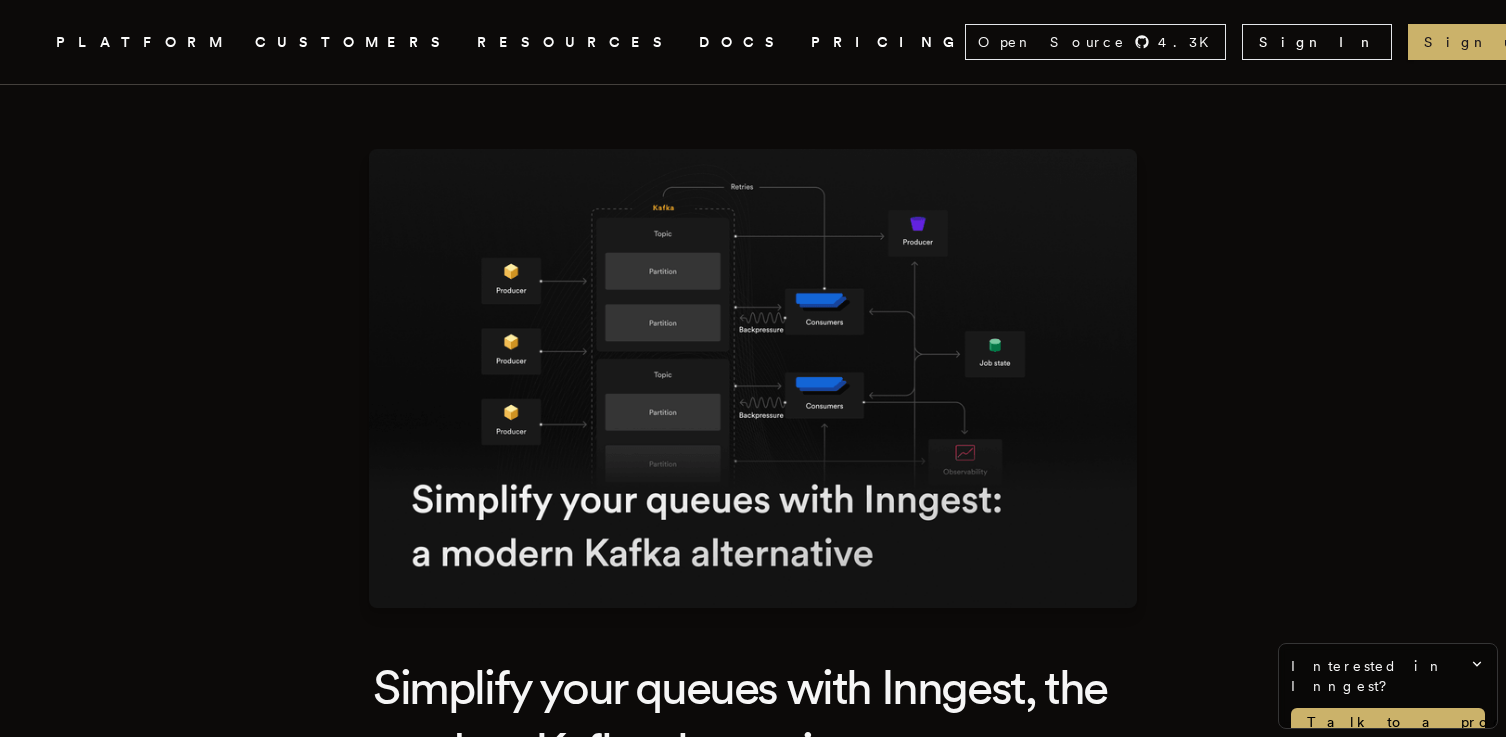 scroll, scrollTop: 0, scrollLeft: 0, axis: both 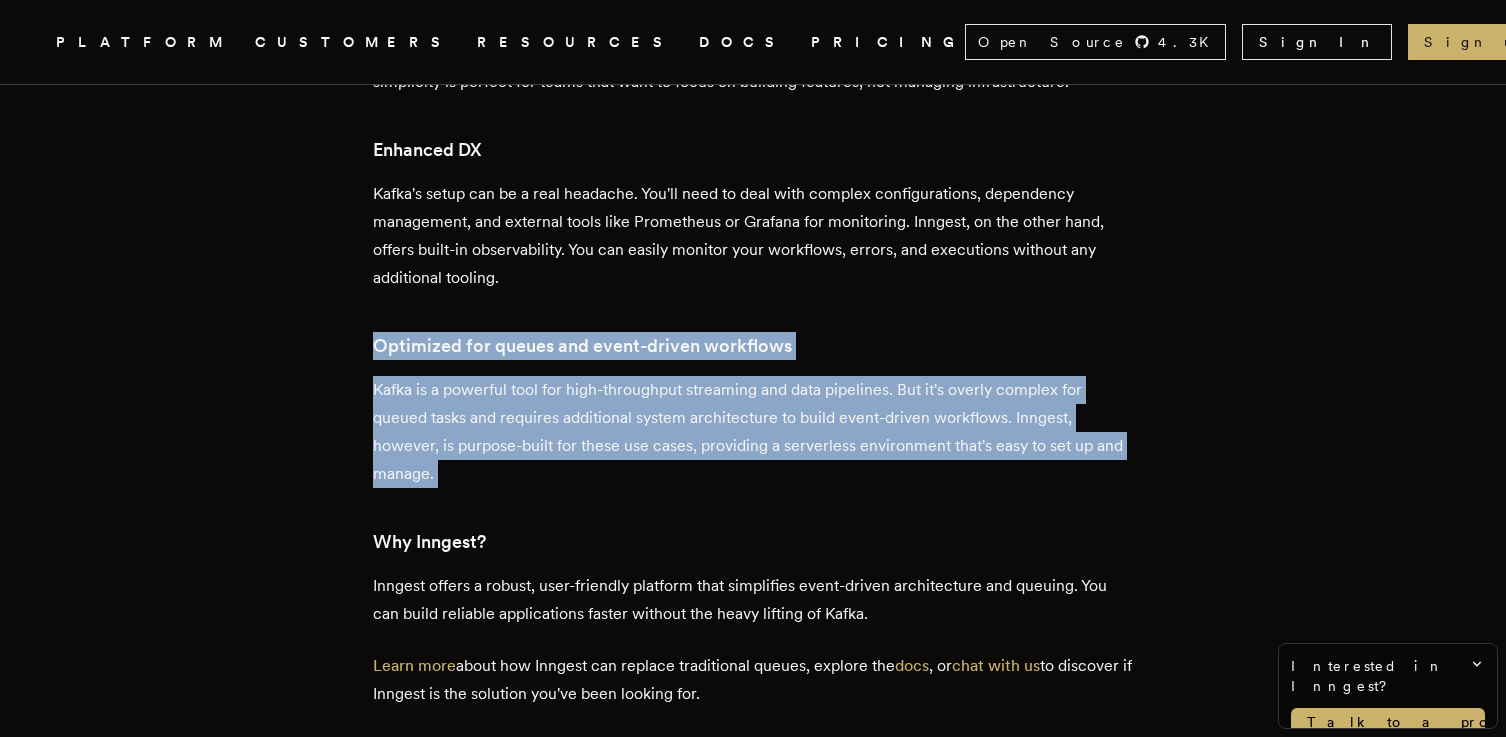 drag, startPoint x: 663, startPoint y: 456, endPoint x: 473, endPoint y: 272, distance: 264.49197 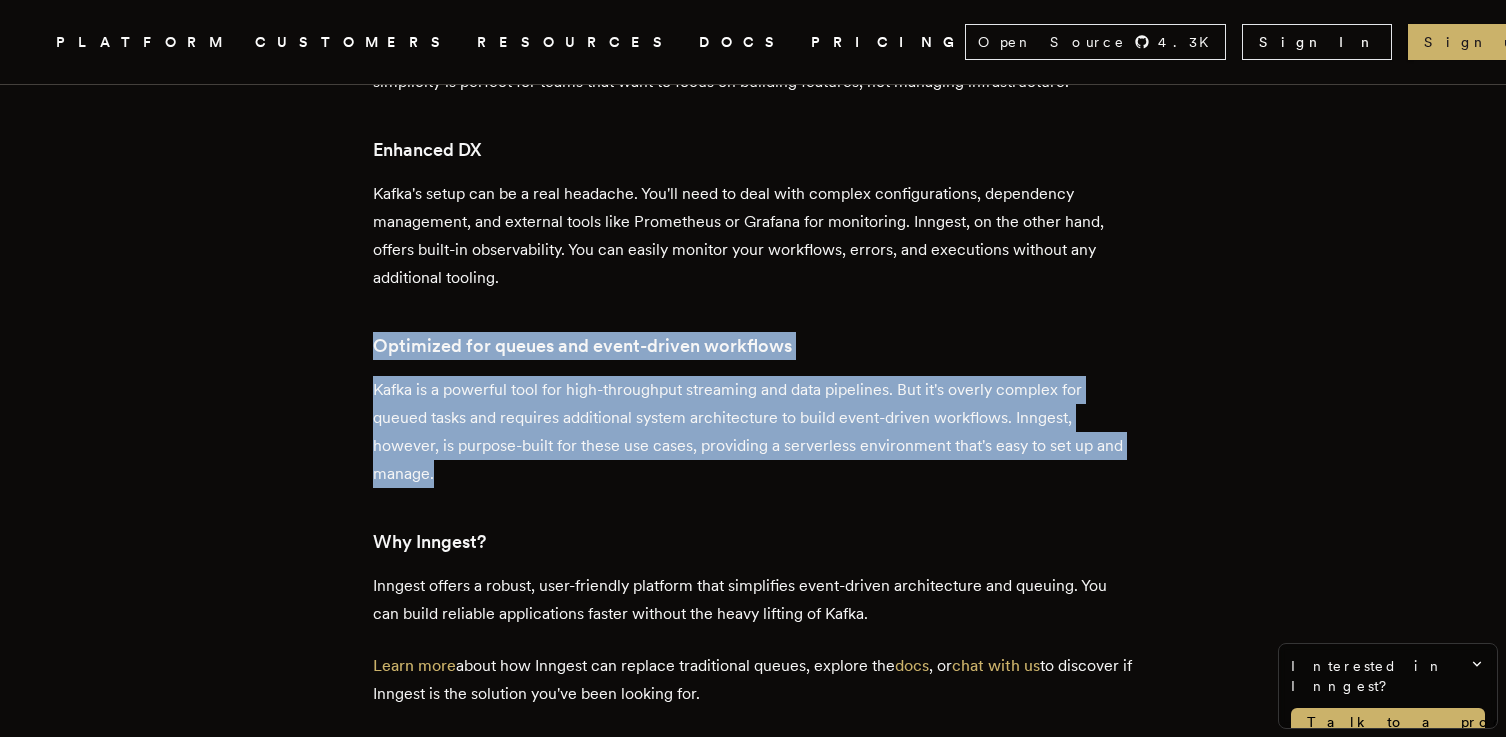 drag, startPoint x: 473, startPoint y: 272, endPoint x: 641, endPoint y: 429, distance: 229.9413 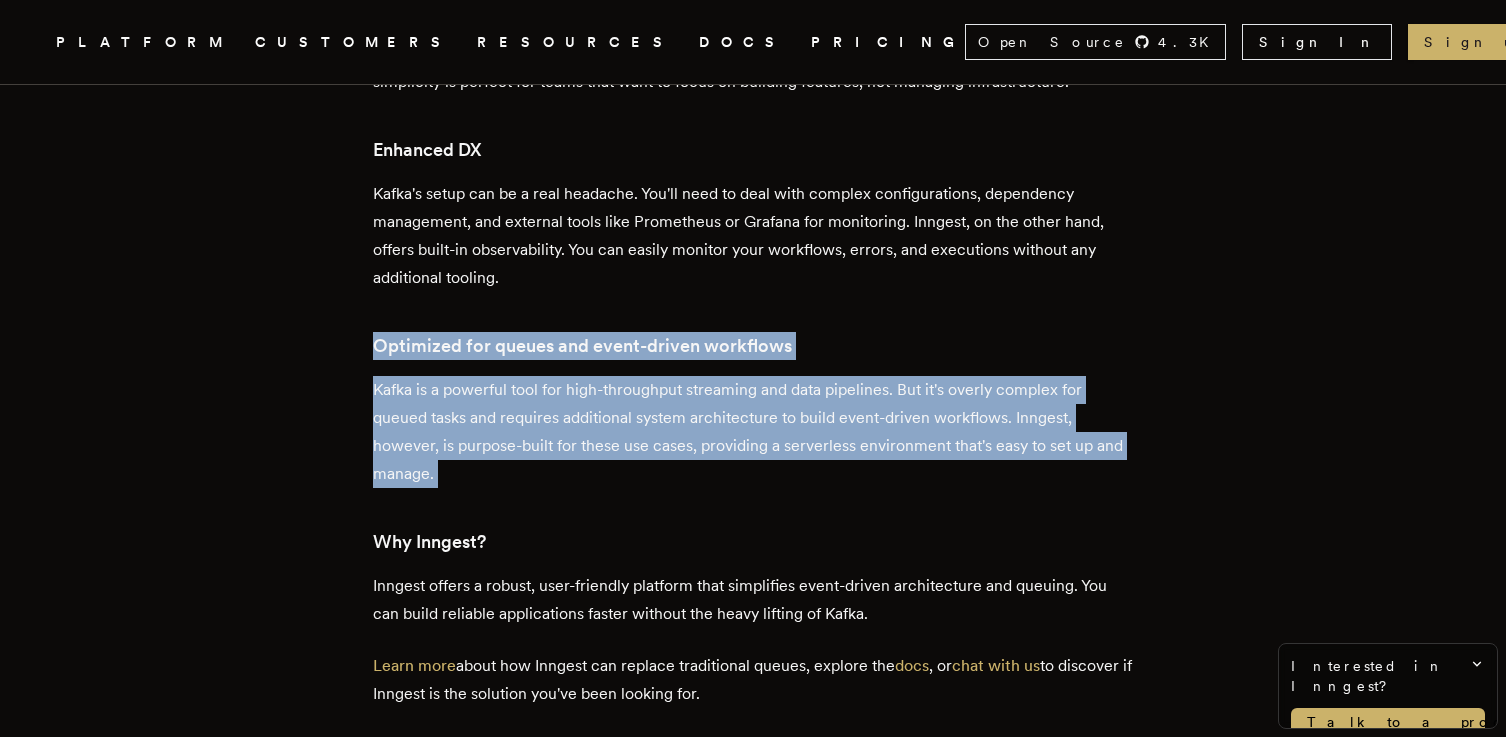 drag, startPoint x: 641, startPoint y: 429, endPoint x: 545, endPoint y: 274, distance: 182.32115 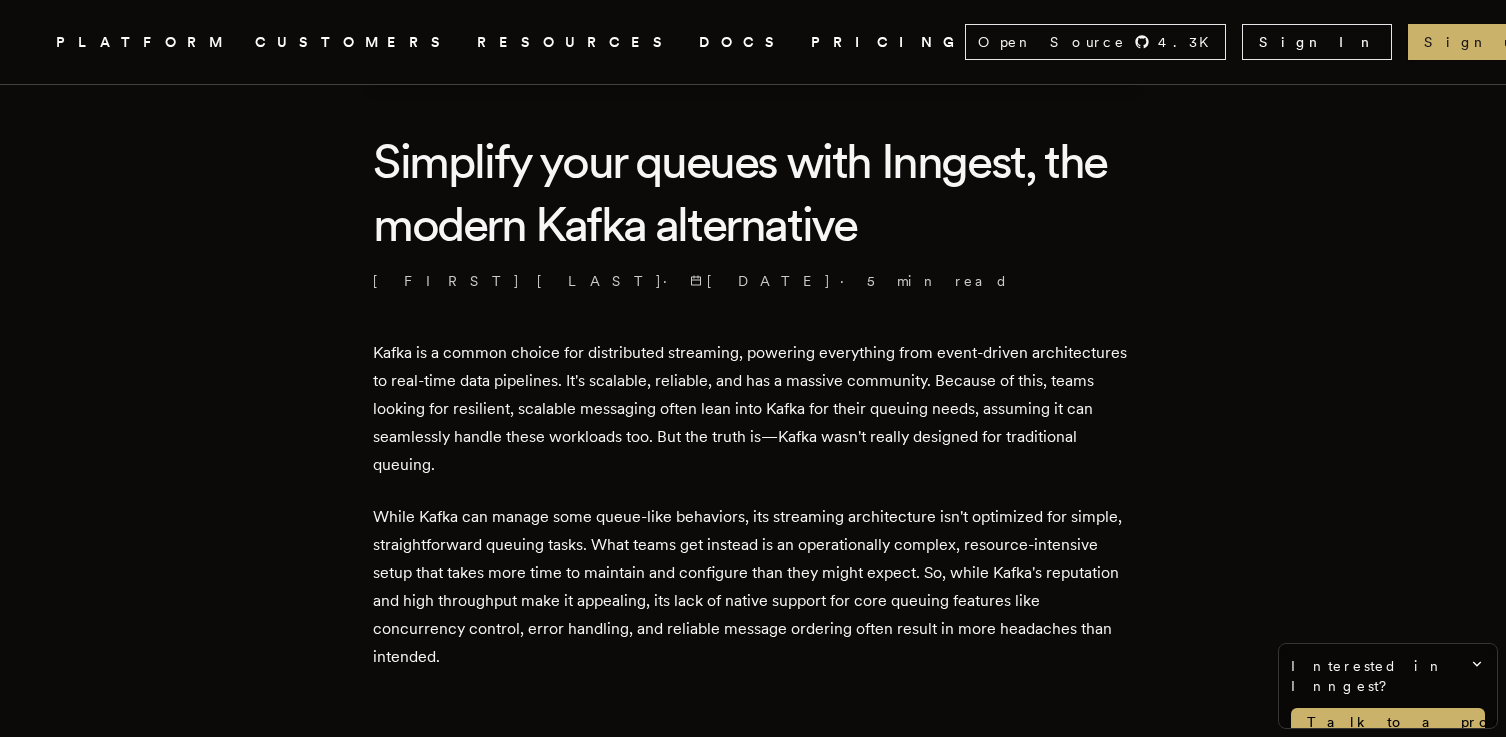 scroll, scrollTop: 597, scrollLeft: 0, axis: vertical 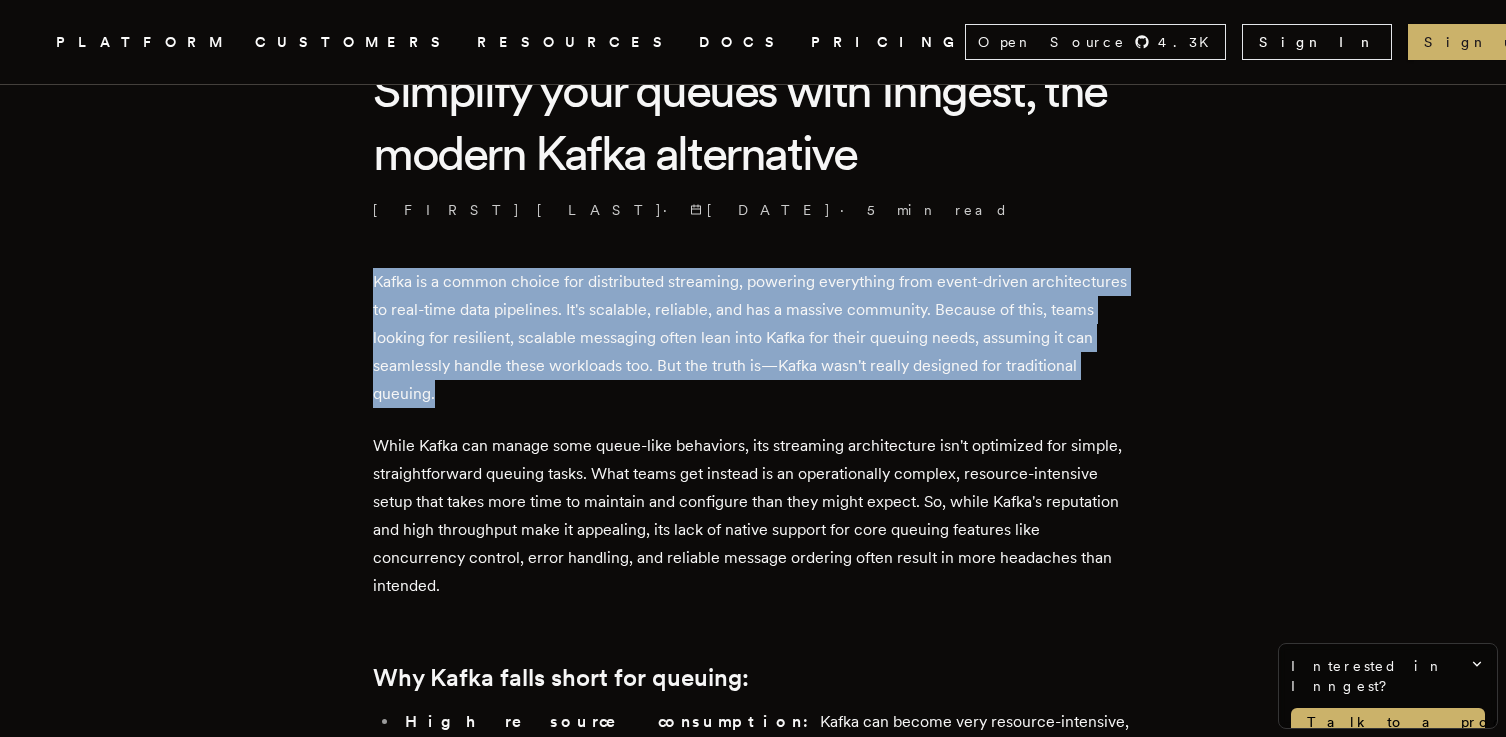 drag, startPoint x: 639, startPoint y: 387, endPoint x: 518, endPoint y: 260, distance: 175.4138 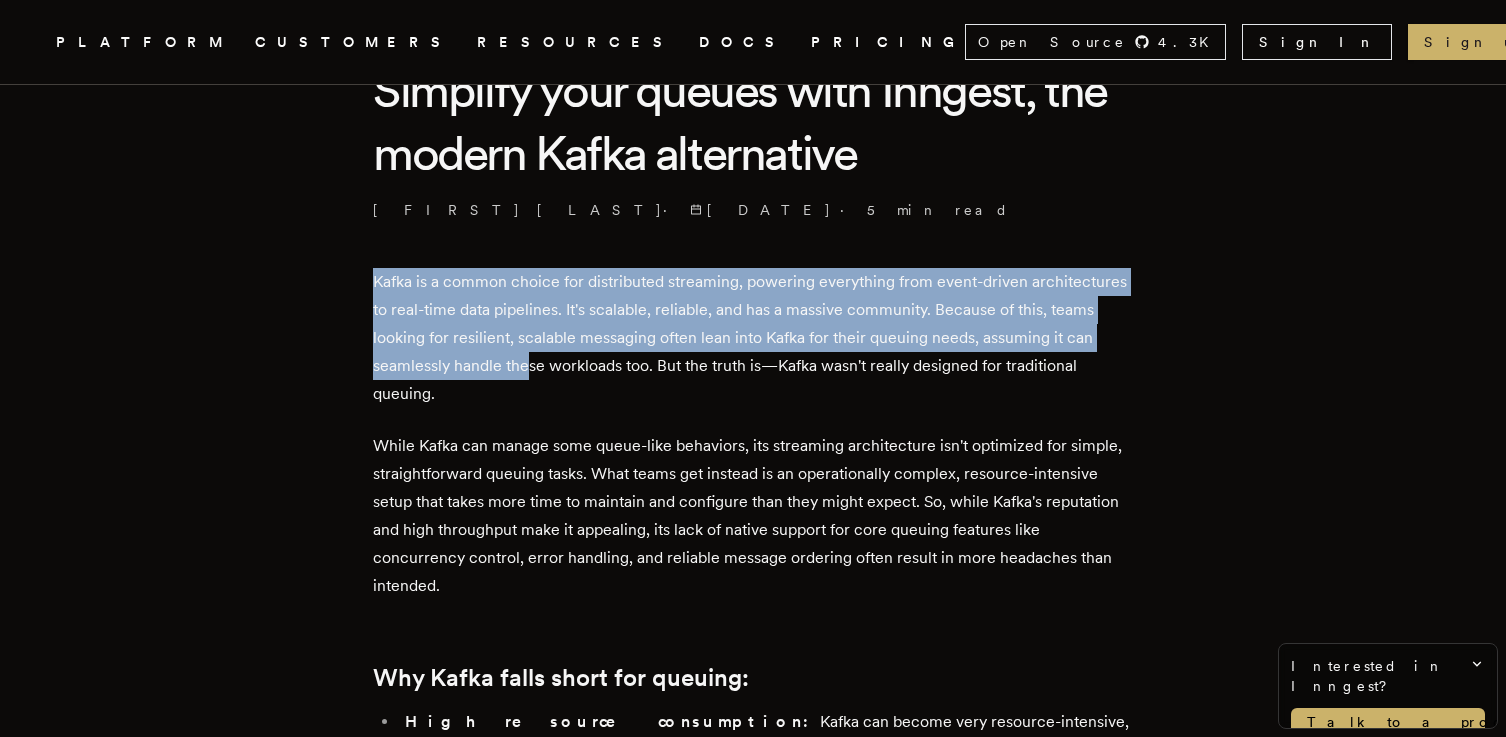 drag, startPoint x: 518, startPoint y: 260, endPoint x: 647, endPoint y: 380, distance: 176.18456 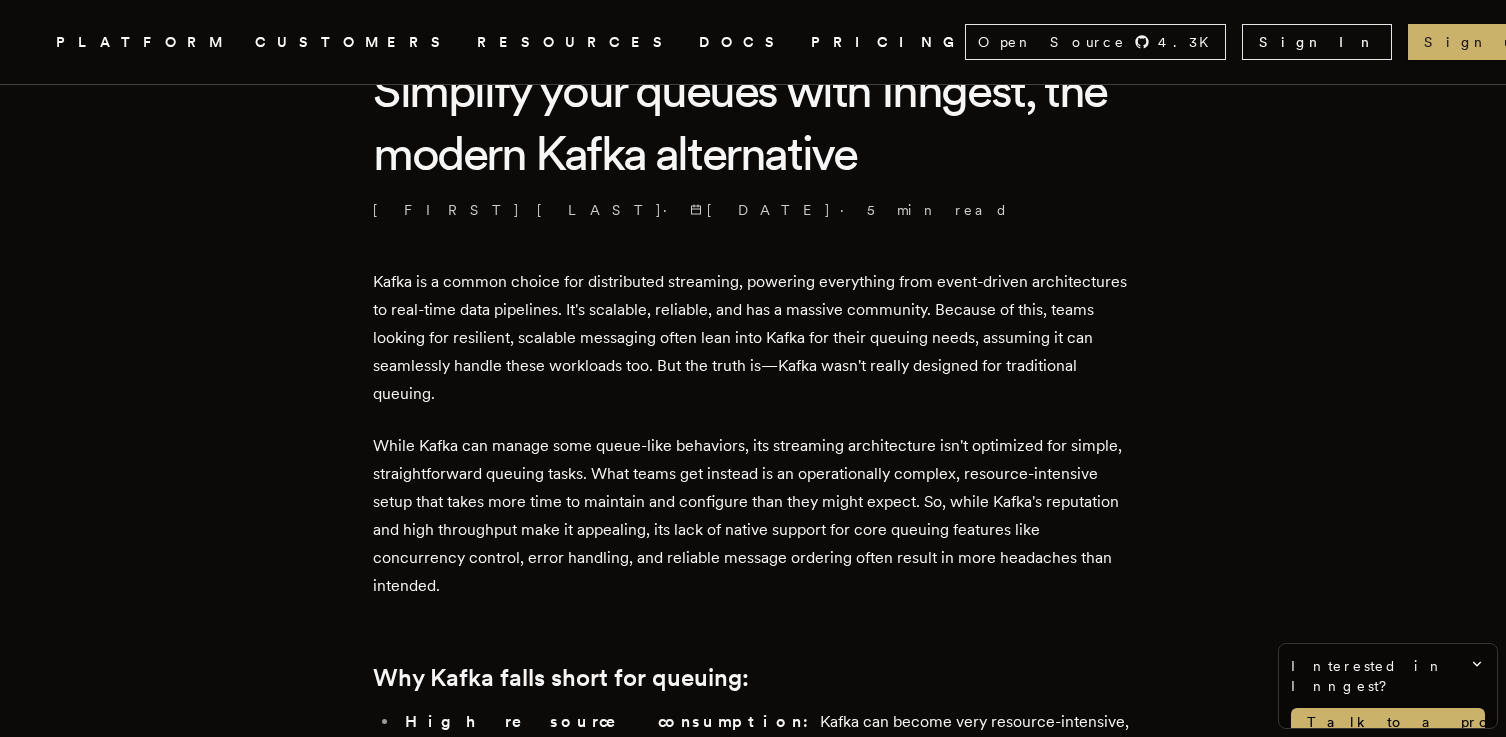click on "Kafka is a common choice for distributed streaming, powering everything from event-driven architectures to  real-time data pipelines. It's scalable, reliable, and has a massive community. Because of this, teams looking for resilient, scalable messaging often lean into Kafka for their queuing needs, assuming it can seamlessly handle these workloads too. But the truth is—Kafka wasn't really designed for traditional queuing." at bounding box center (753, 338) 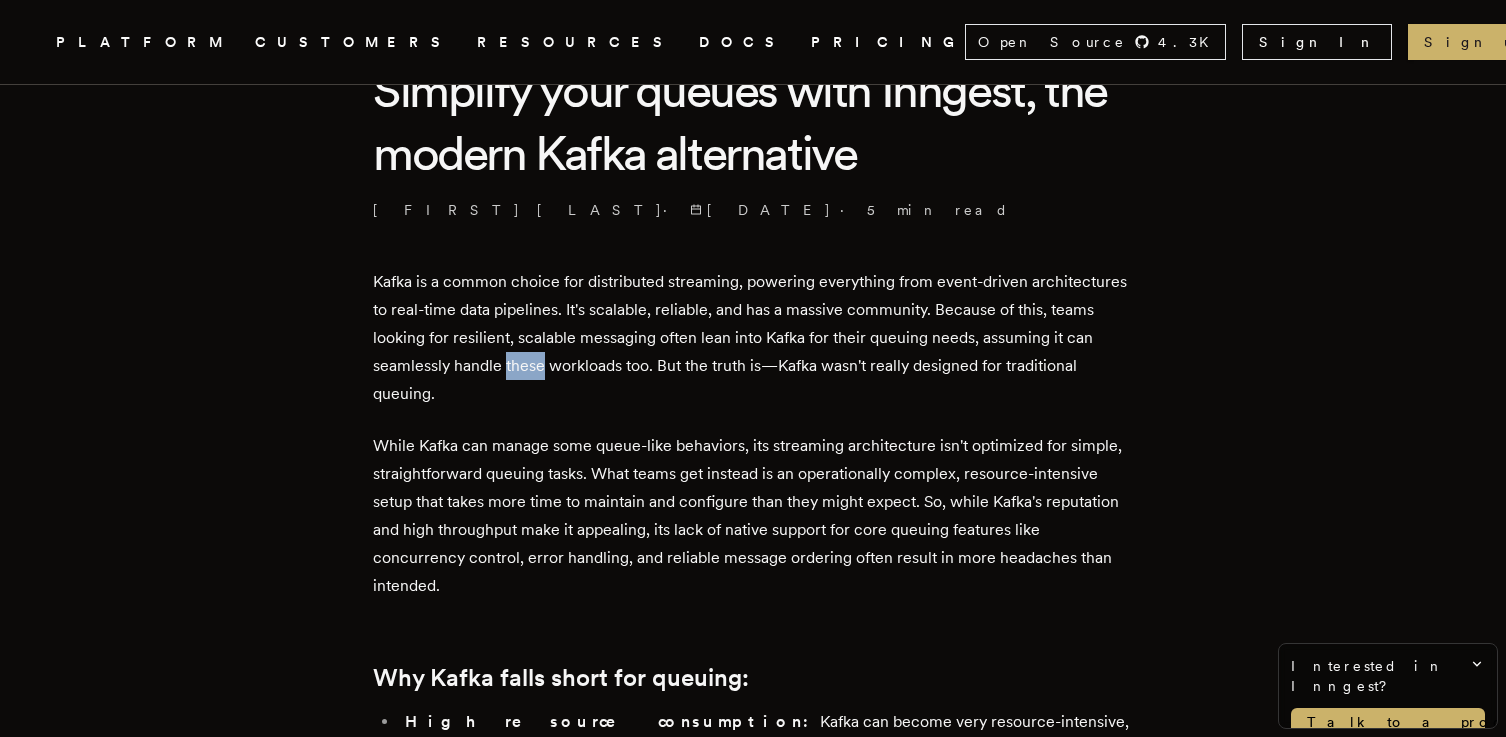 click on "Kafka is a common choice for distributed streaming, powering everything from event-driven architectures to  real-time data pipelines. It's scalable, reliable, and has a massive community. Because of this, teams looking for resilient, scalable messaging often lean into Kafka for their queuing needs, assuming it can seamlessly handle these workloads too. But the truth is—Kafka wasn't really designed for traditional queuing." at bounding box center [753, 338] 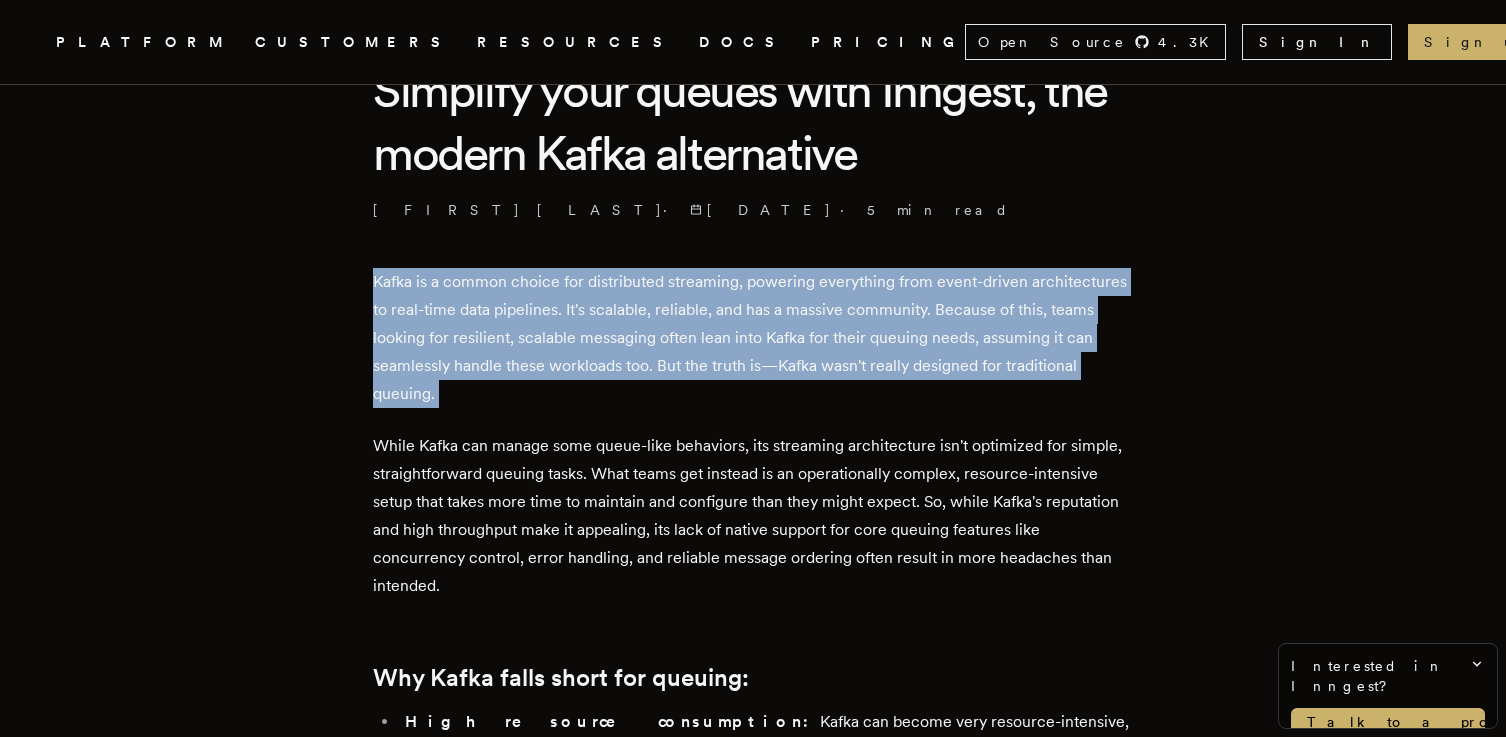 click on "Kafka is a common choice for distributed streaming, powering everything from event-driven architectures to  real-time data pipelines. It's scalable, reliable, and has a massive community. Because of this, teams looking for resilient, scalable messaging often lean into Kafka for their queuing needs, assuming it can seamlessly handle these workloads too. But the truth is—Kafka wasn't really designed for traditional queuing." at bounding box center (753, 338) 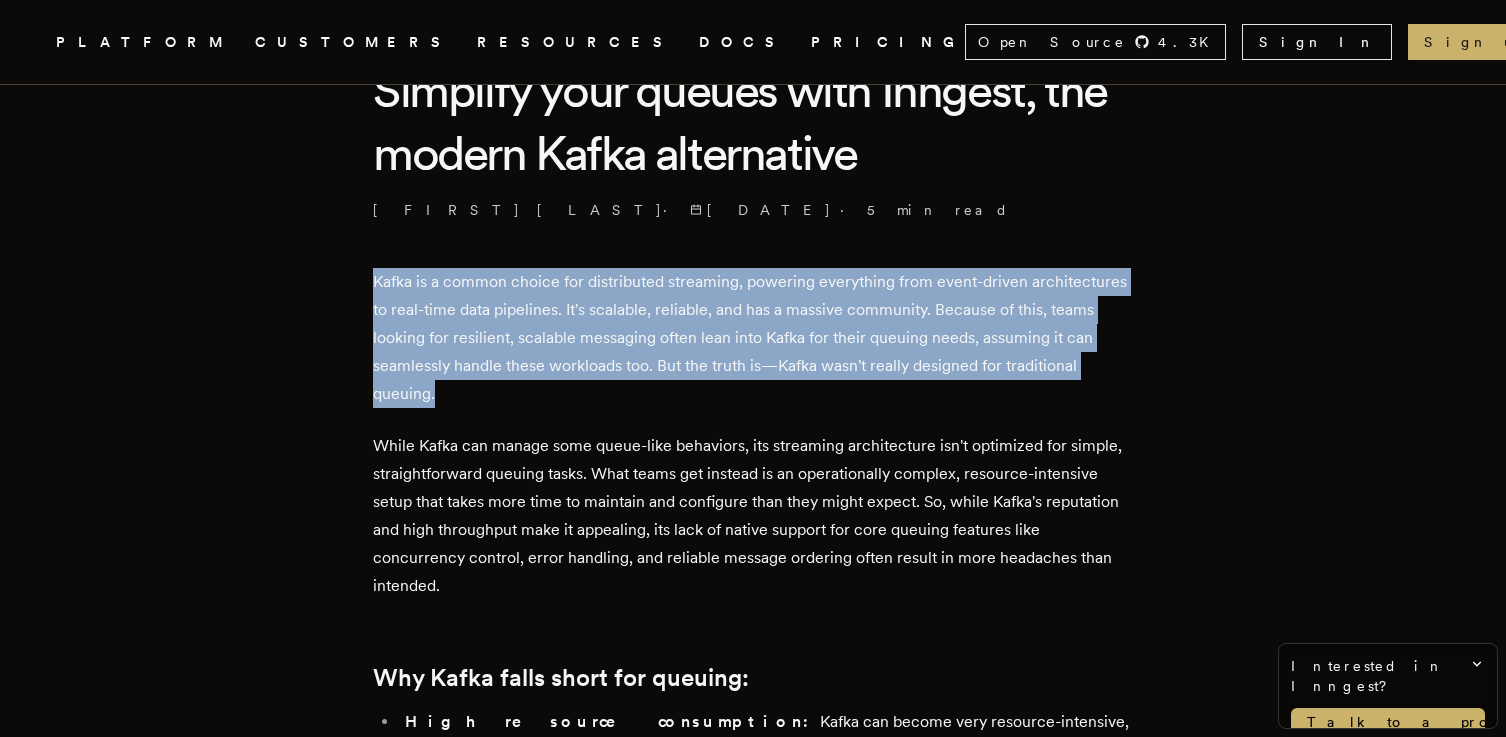 drag, startPoint x: 700, startPoint y: 399, endPoint x: 604, endPoint y: 262, distance: 167.28719 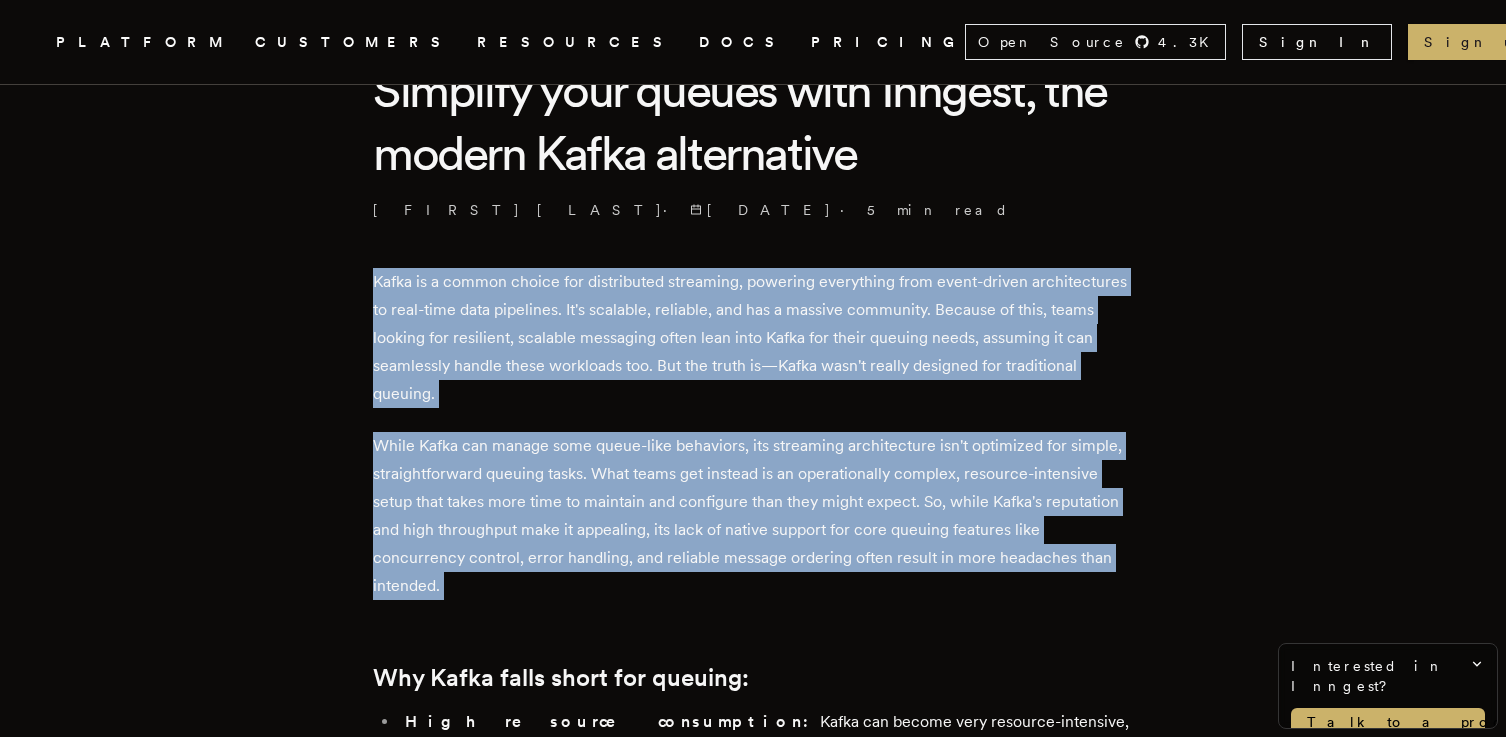 drag, startPoint x: 604, startPoint y: 262, endPoint x: 984, endPoint y: 629, distance: 528.28876 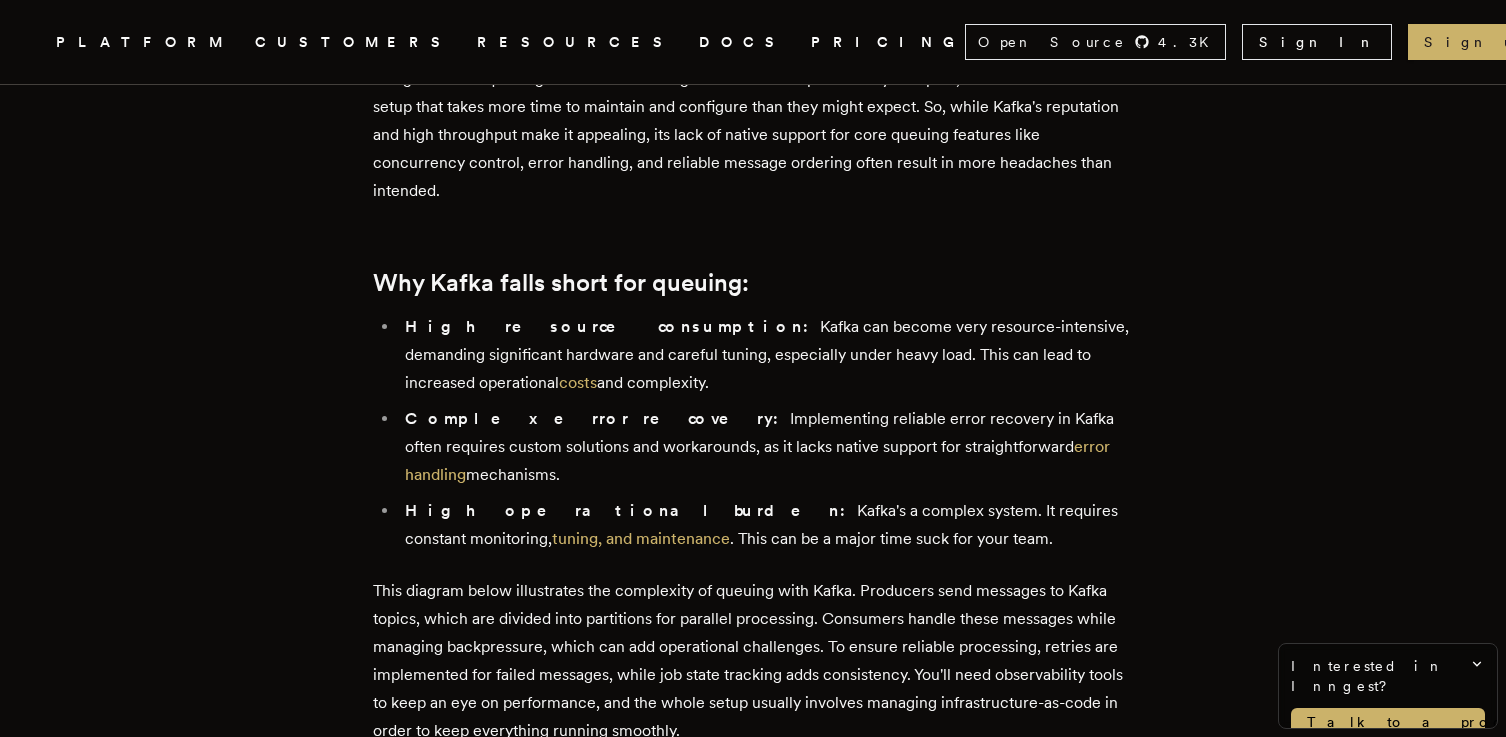 scroll, scrollTop: 994, scrollLeft: 0, axis: vertical 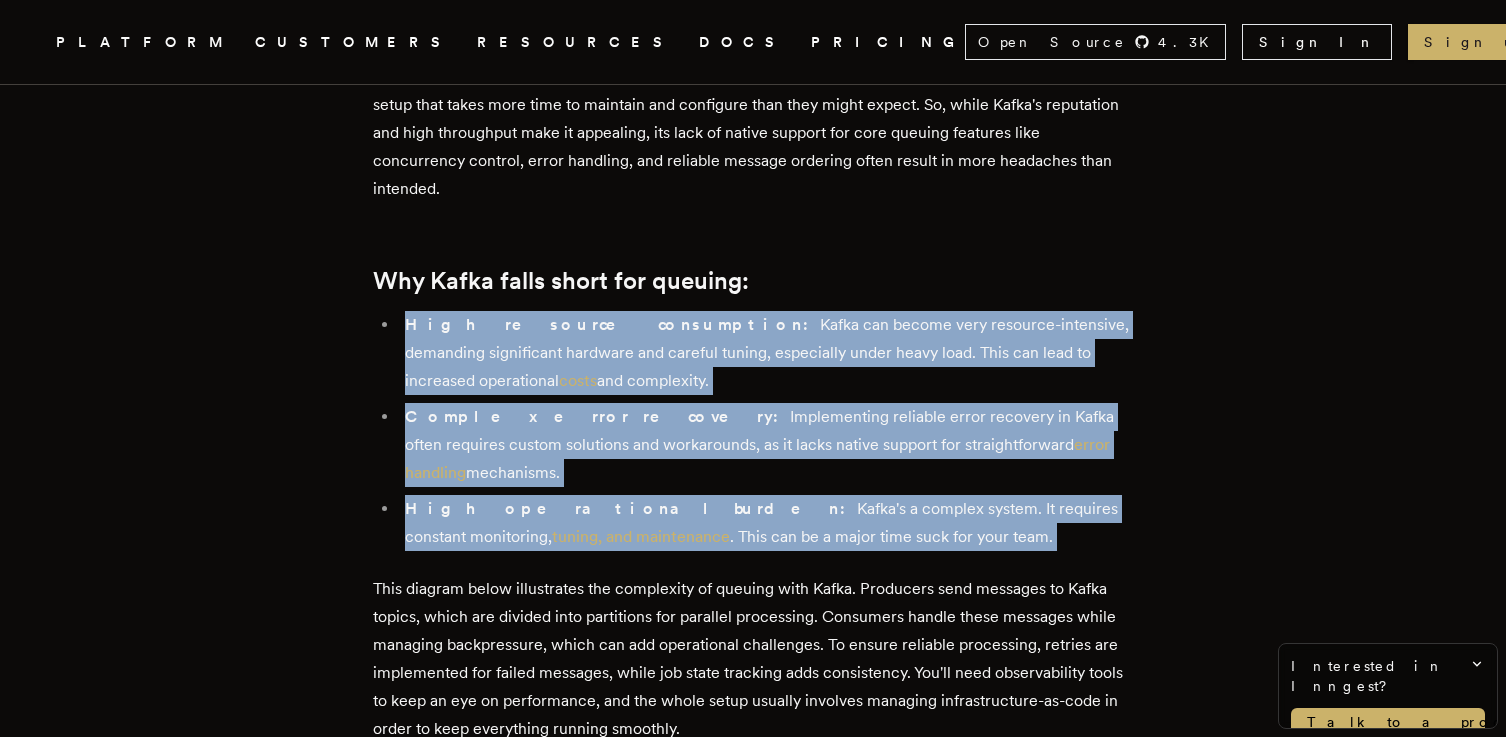 drag, startPoint x: 879, startPoint y: 538, endPoint x: 671, endPoint y: 297, distance: 318.3473 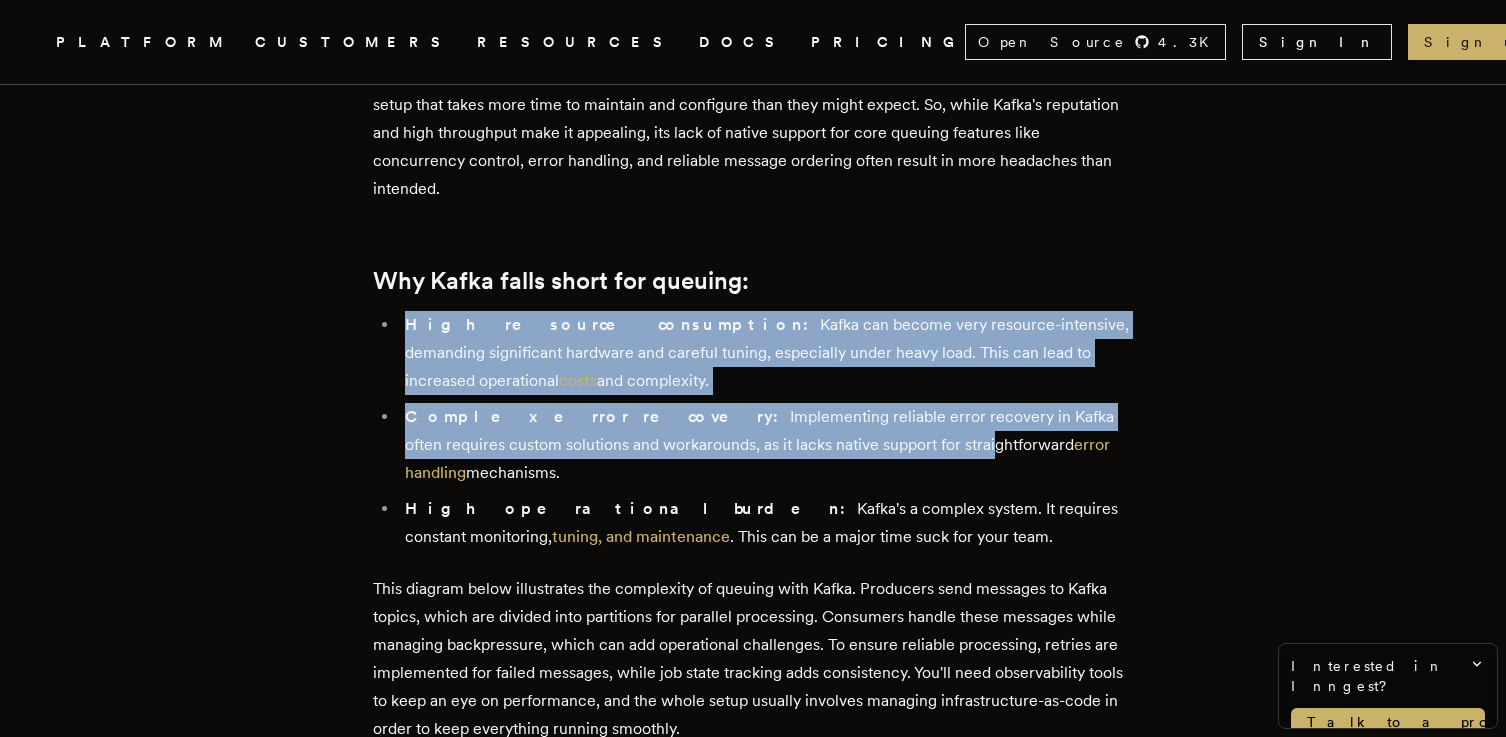 drag, startPoint x: 671, startPoint y: 297, endPoint x: 837, endPoint y: 457, distance: 230.55585 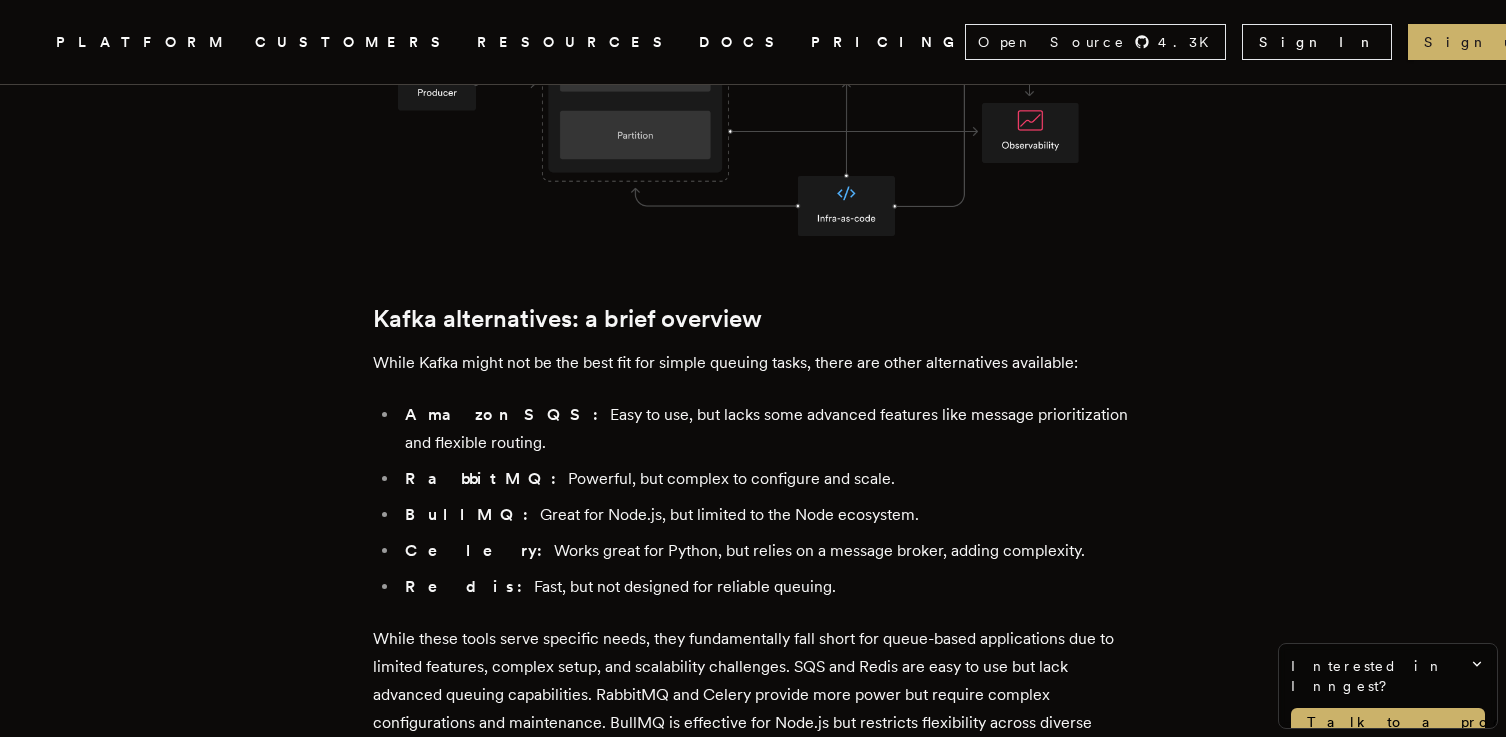 scroll, scrollTop: 2017, scrollLeft: 0, axis: vertical 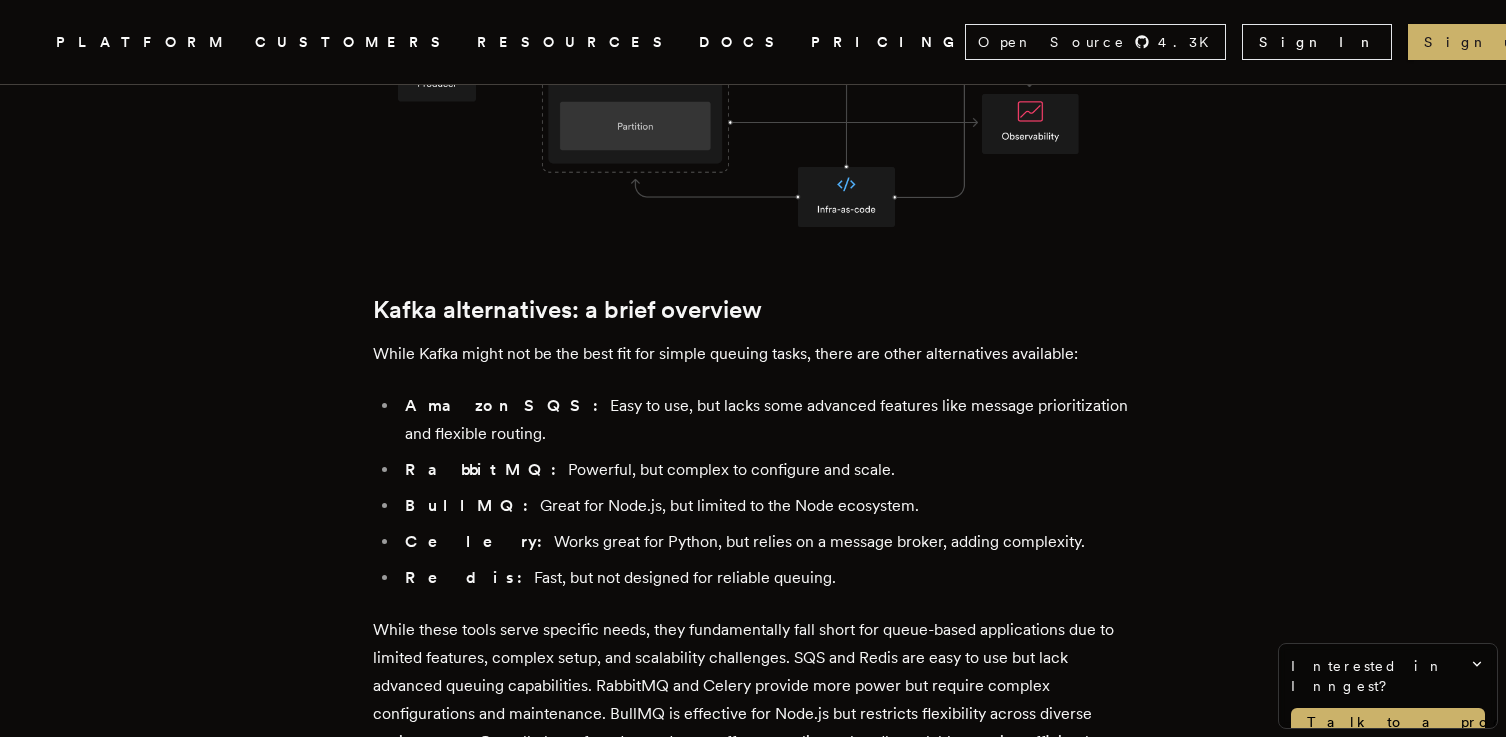 drag, startPoint x: 824, startPoint y: 557, endPoint x: 773, endPoint y: 389, distance: 175.5705 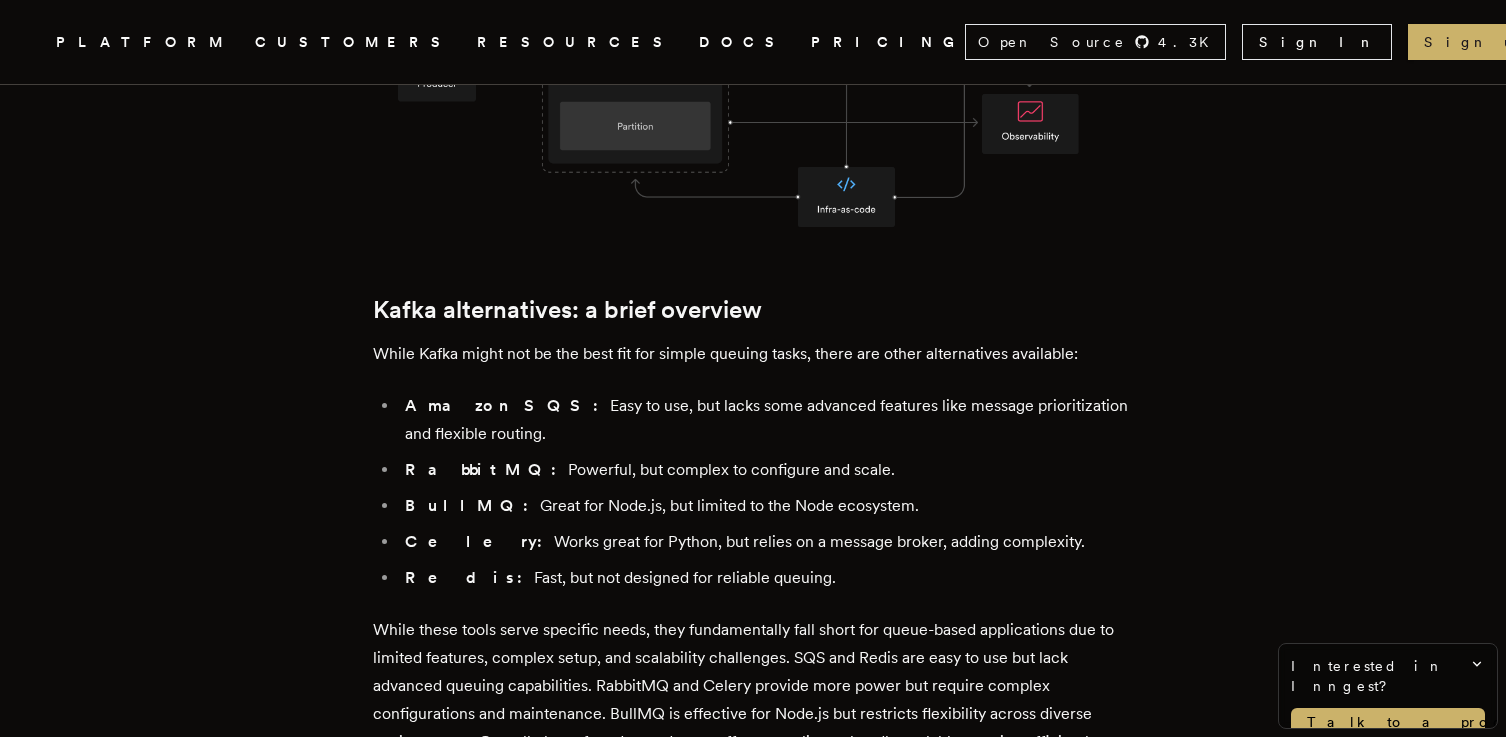 drag, startPoint x: 734, startPoint y: 340, endPoint x: 890, endPoint y: 535, distance: 249.72185 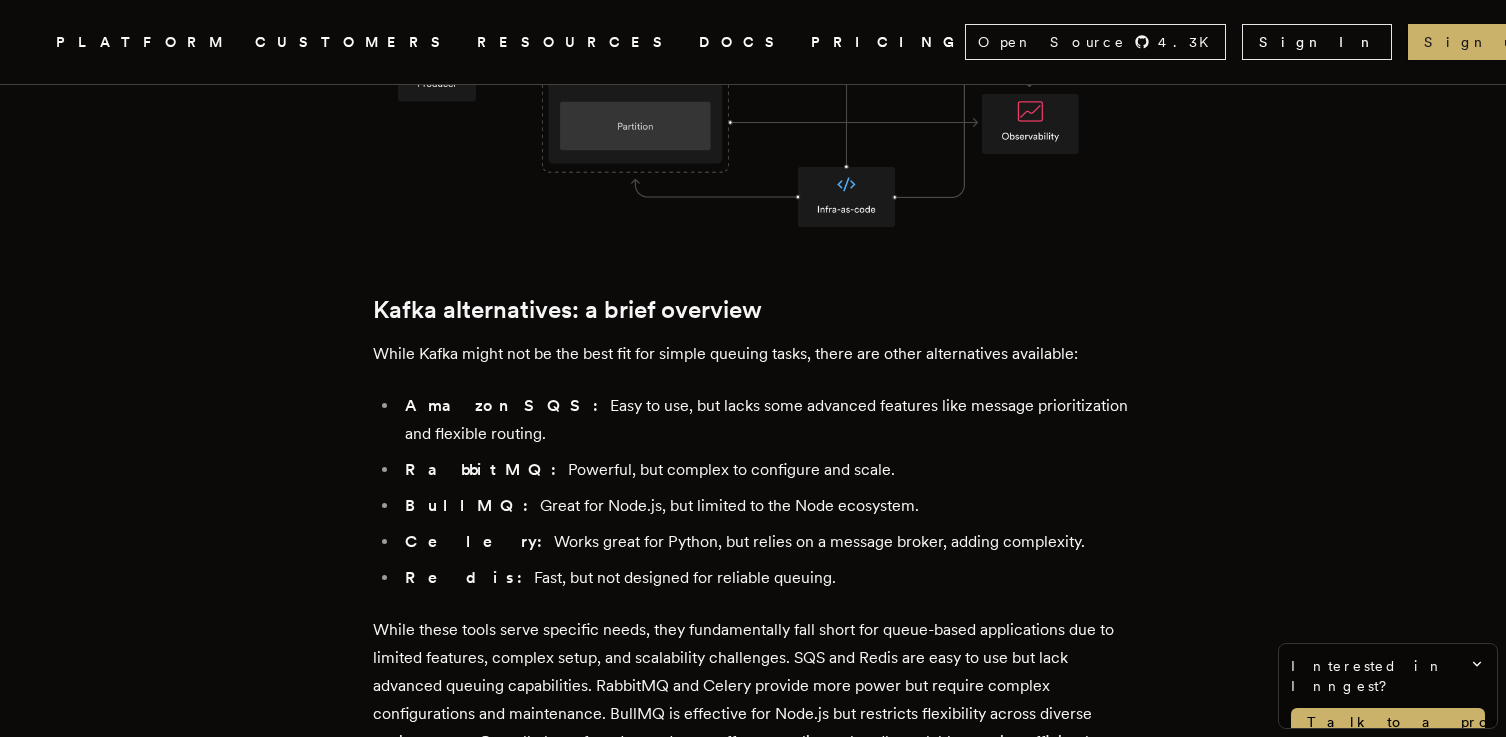drag, startPoint x: 890, startPoint y: 535, endPoint x: 768, endPoint y: 349, distance: 222.44101 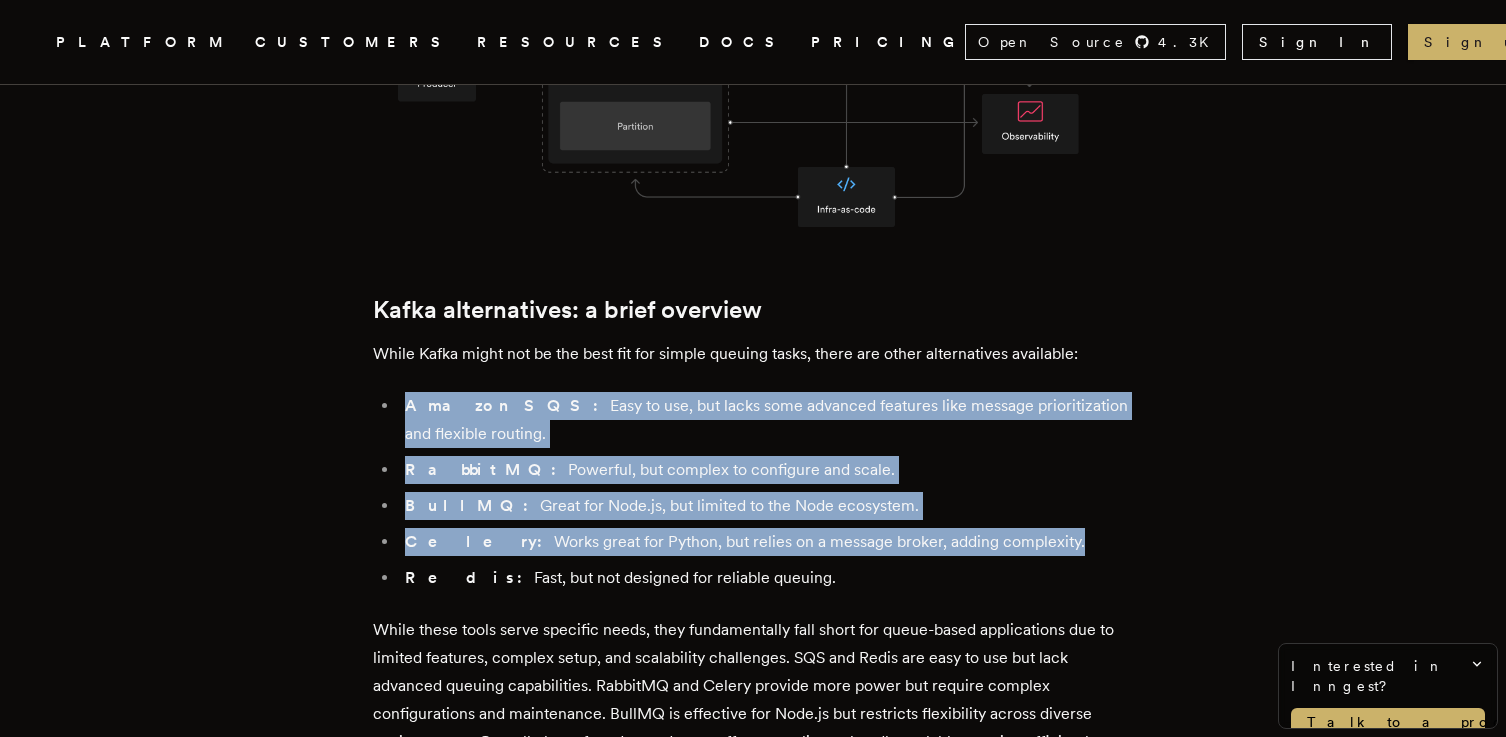 drag, startPoint x: 768, startPoint y: 349, endPoint x: 883, endPoint y: 524, distance: 209.40392 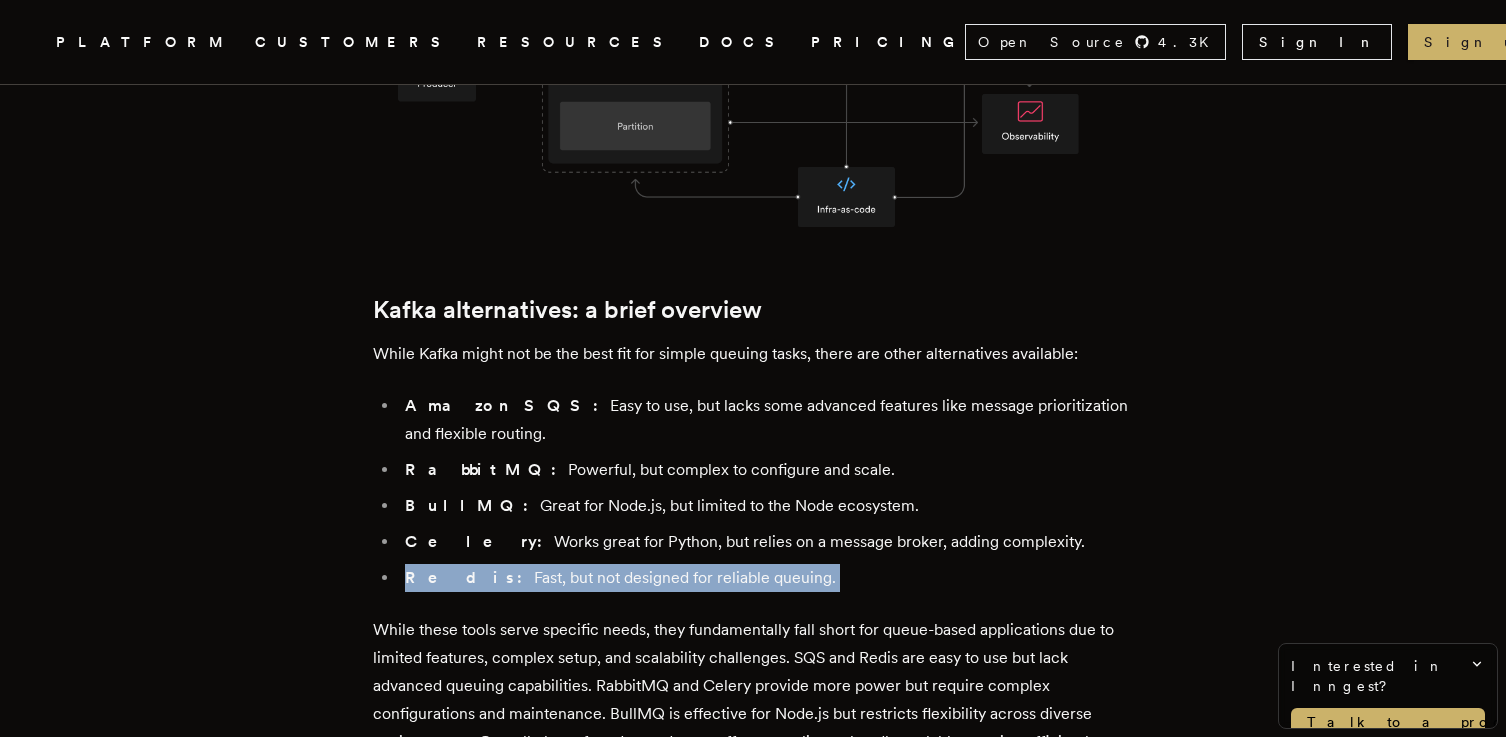 drag, startPoint x: 883, startPoint y: 524, endPoint x: 887, endPoint y: 537, distance: 13.601471 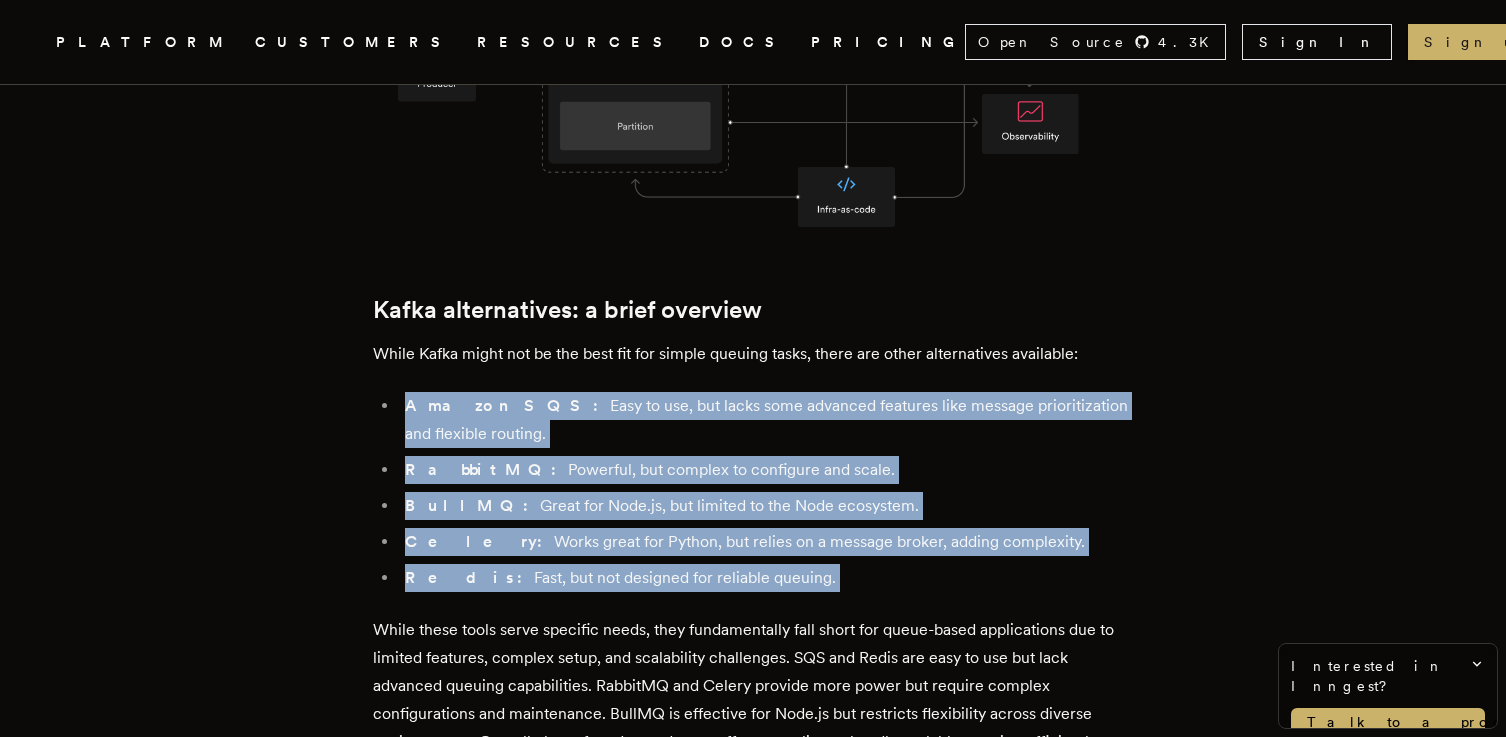 drag, startPoint x: 887, startPoint y: 537, endPoint x: 749, endPoint y: 337, distance: 242.98972 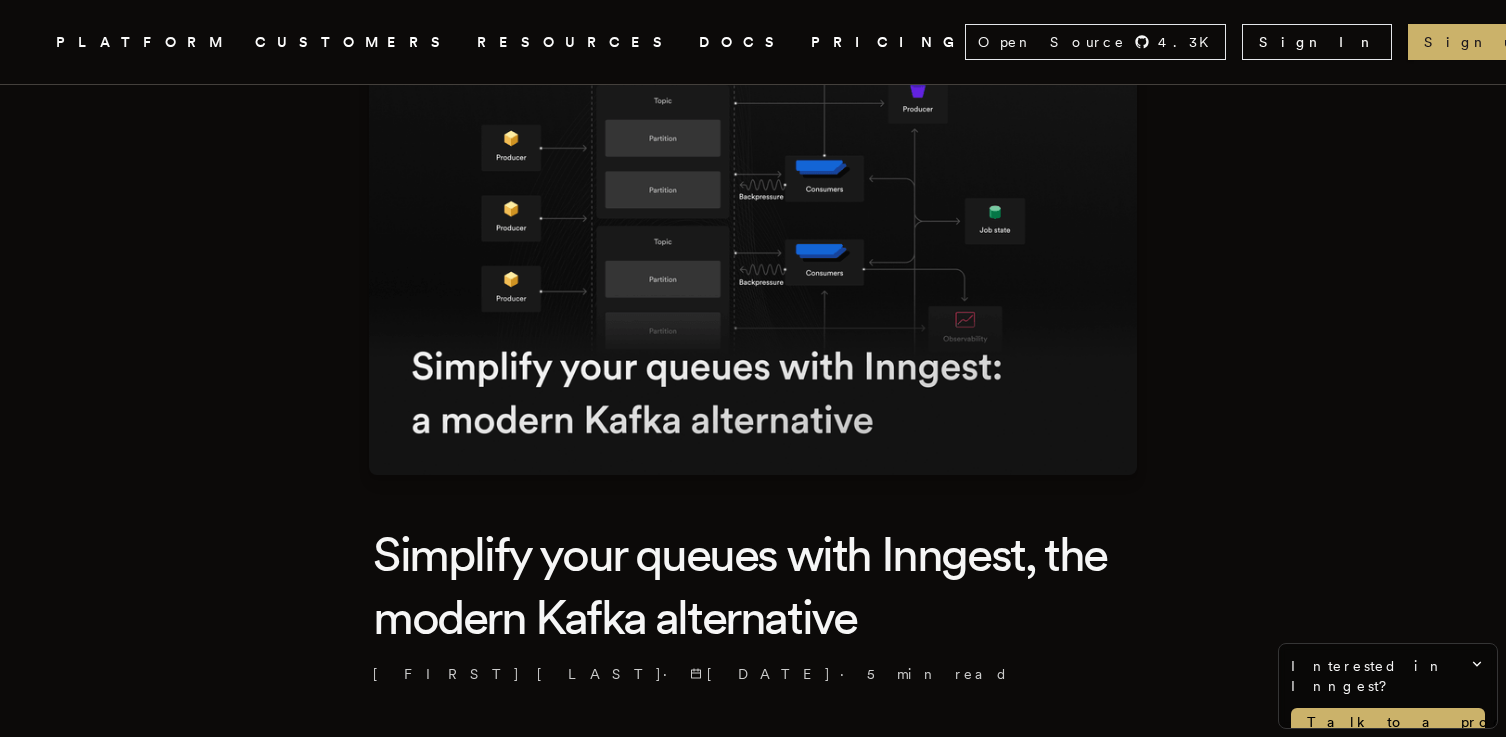 scroll, scrollTop: 0, scrollLeft: 0, axis: both 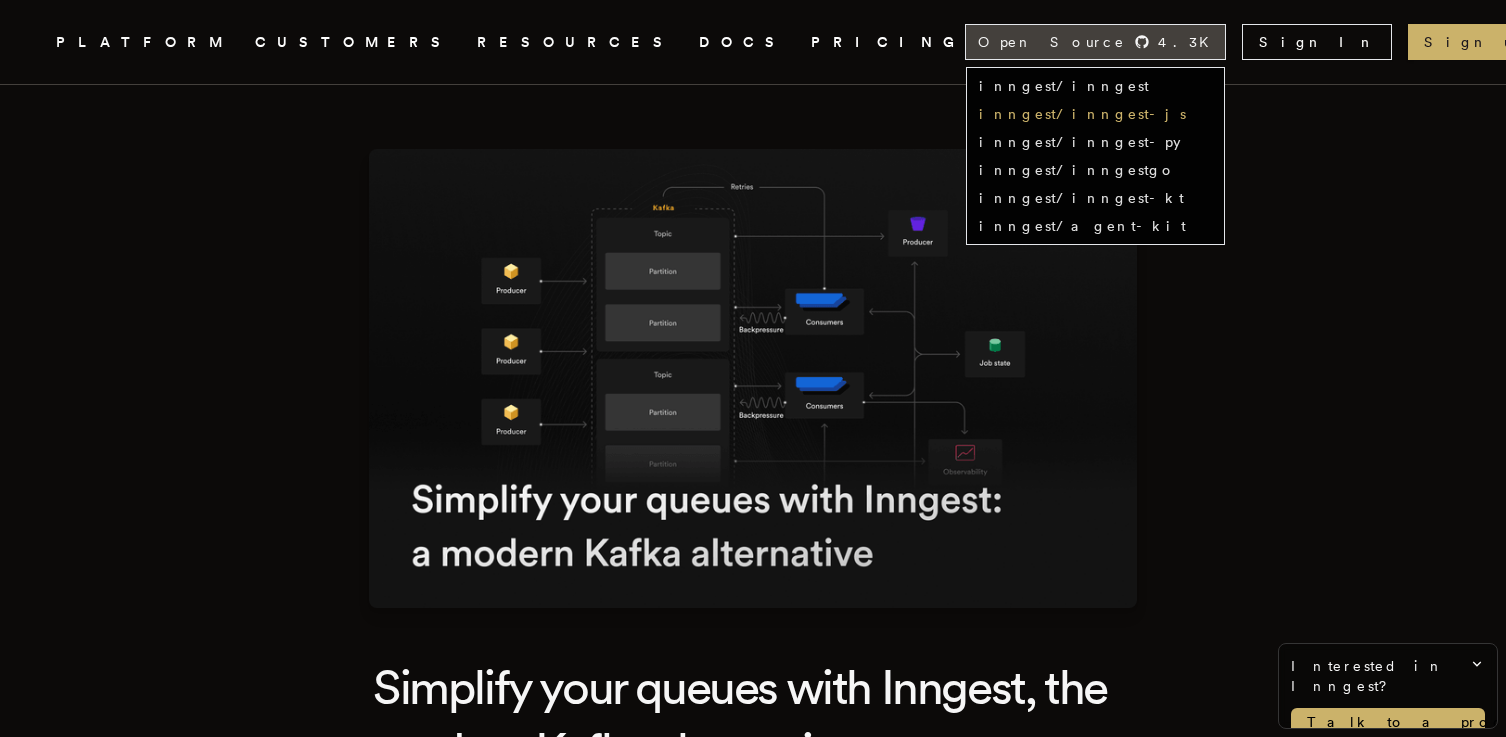 click on "inngest/inngest-js" at bounding box center [1082, 114] 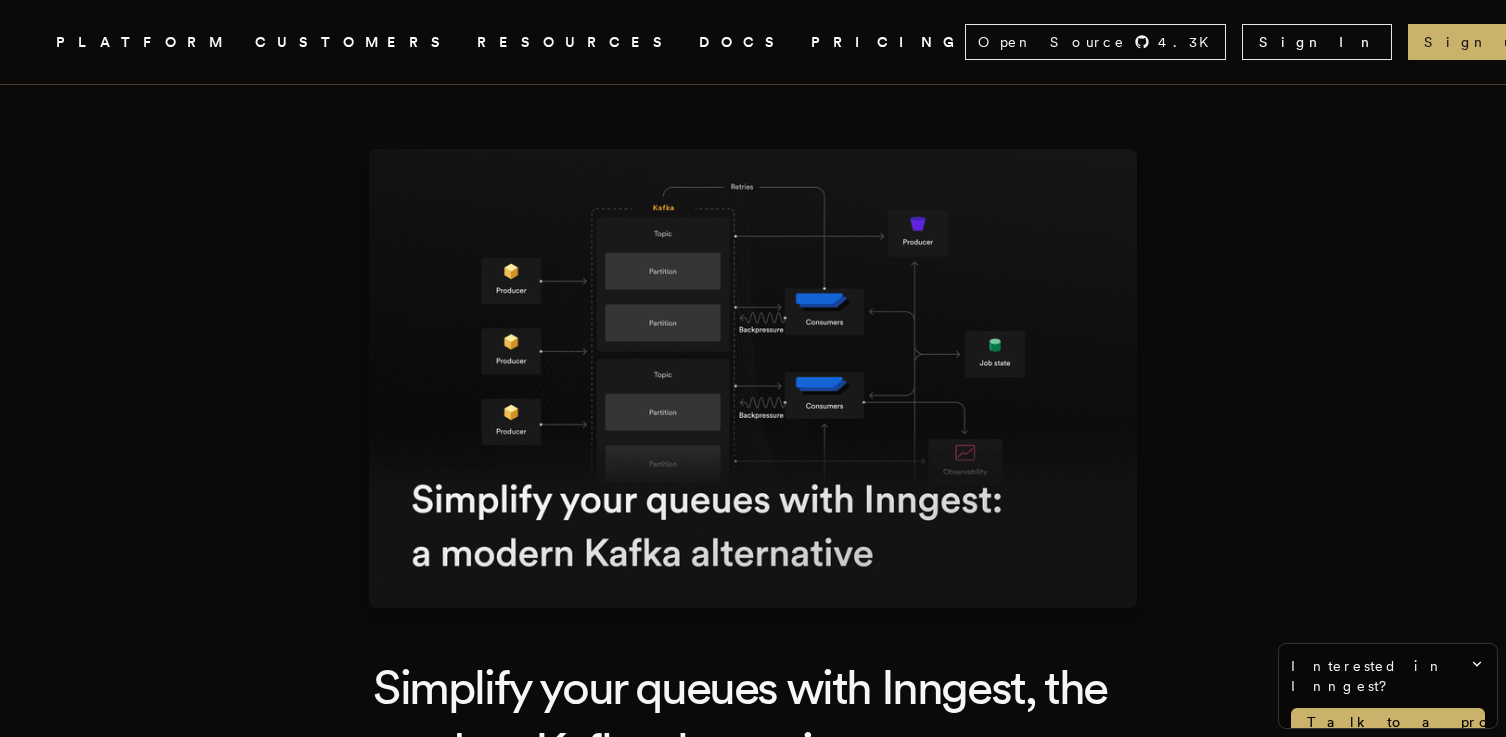 click on "Inngest .cls-1 {
fill: #FAFAF9;
} PLATFORM CUSTOMERS RESOURCES DOCS PRICING Open Source 4.3 K inngest/inngest inngest/inngest-js inngest/inngest-py inngest/inngestgo inngest/inngest-kt inngest/agent-kit Sign In Sign up  → Open main menu" at bounding box center (753, 42) 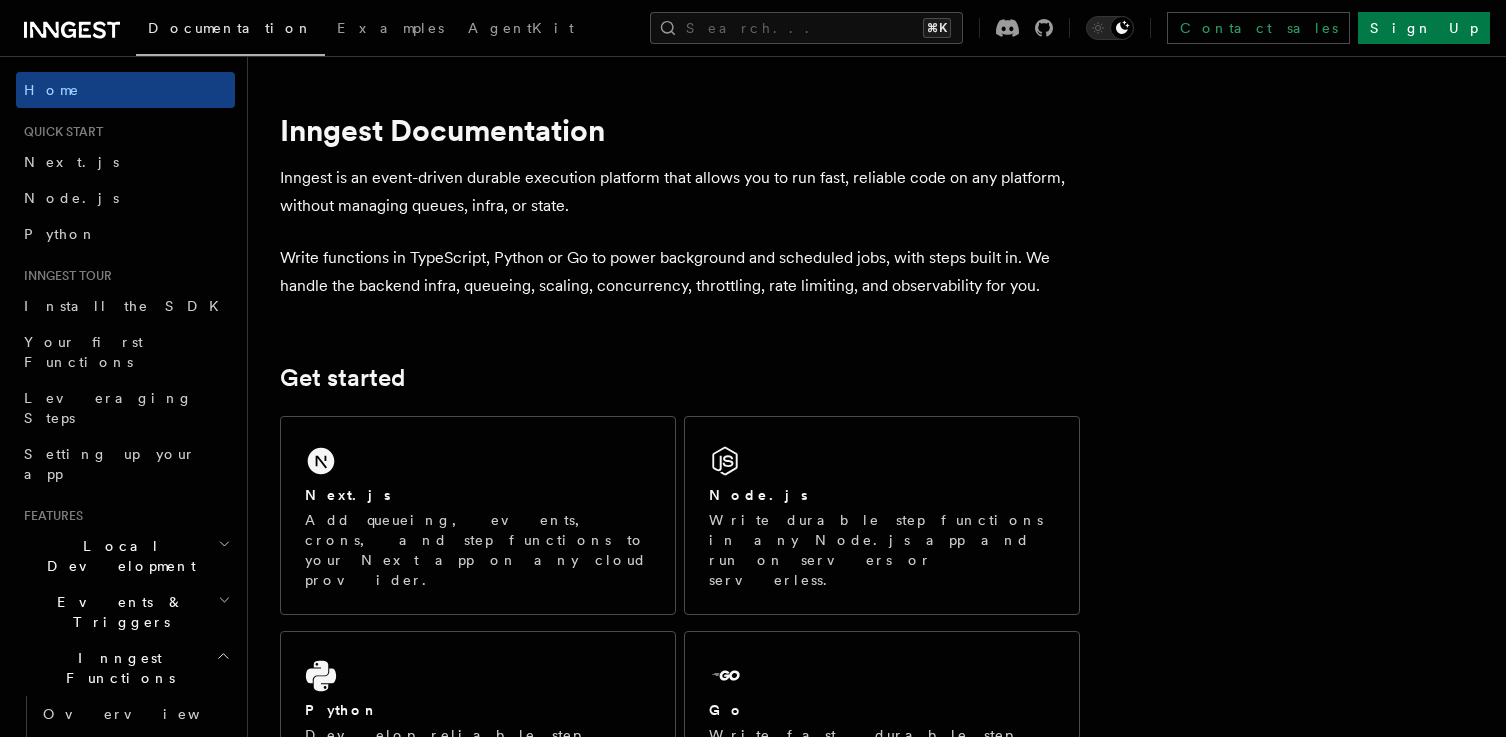 scroll, scrollTop: 0, scrollLeft: 0, axis: both 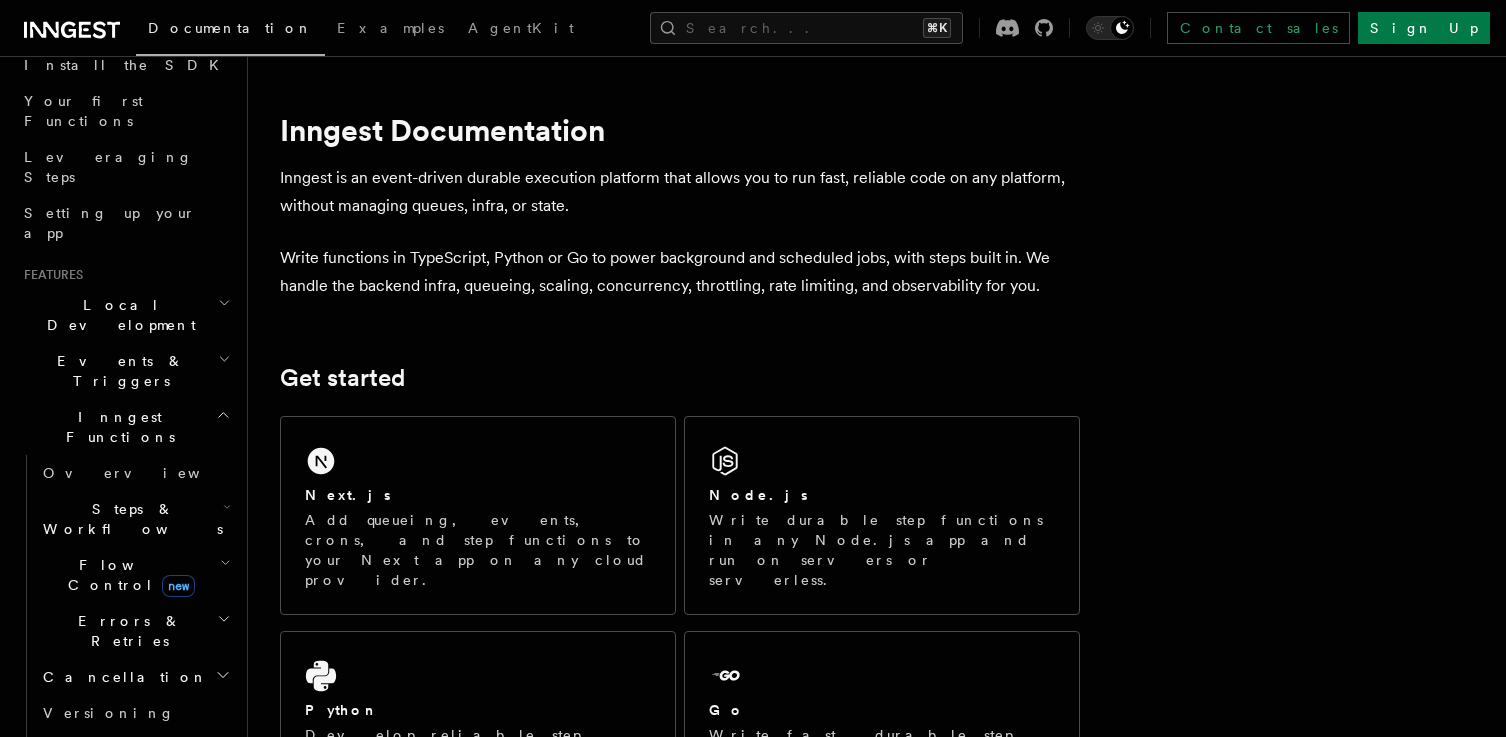 click on "Events & Triggers" at bounding box center [125, 371] 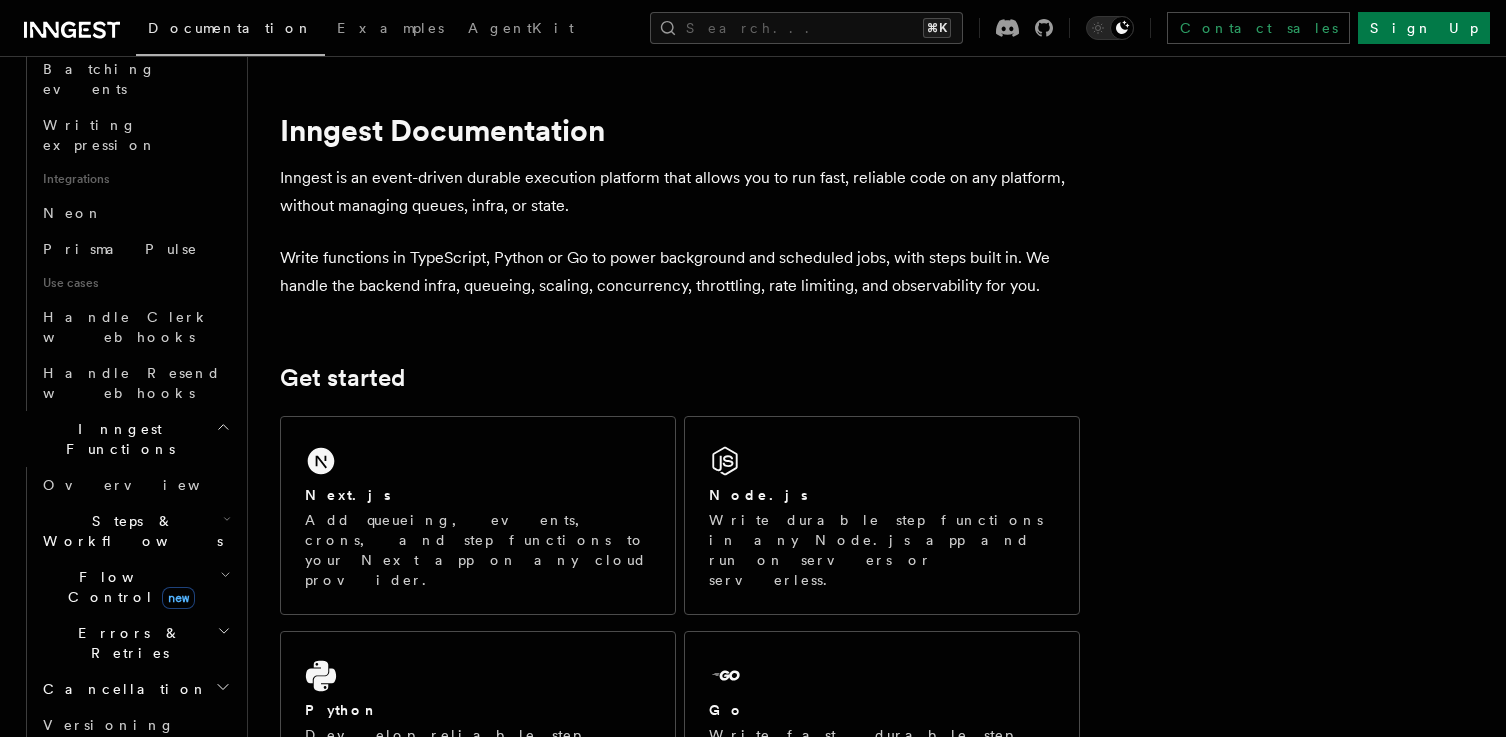 scroll, scrollTop: 1225, scrollLeft: 0, axis: vertical 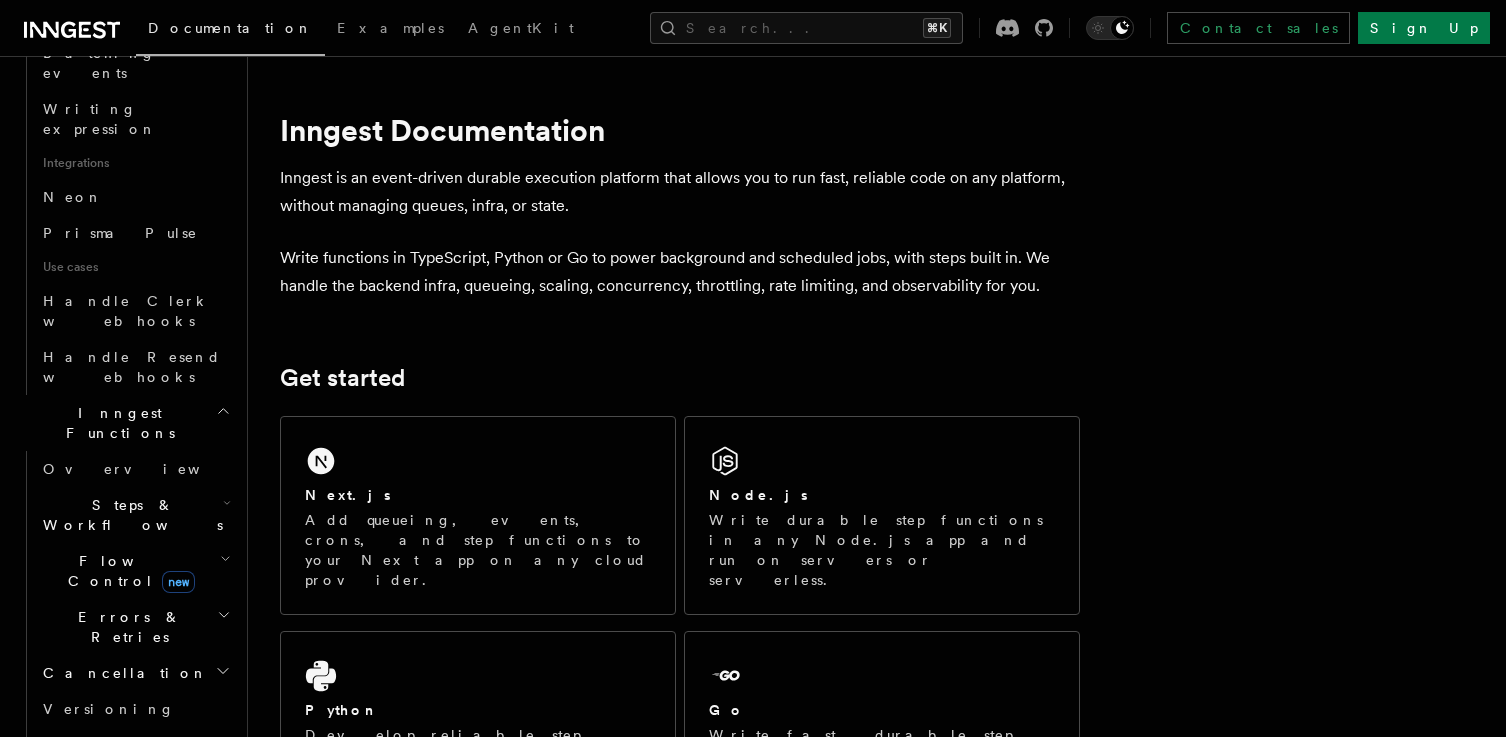 click on "Realtime new" at bounding box center [125, 781] 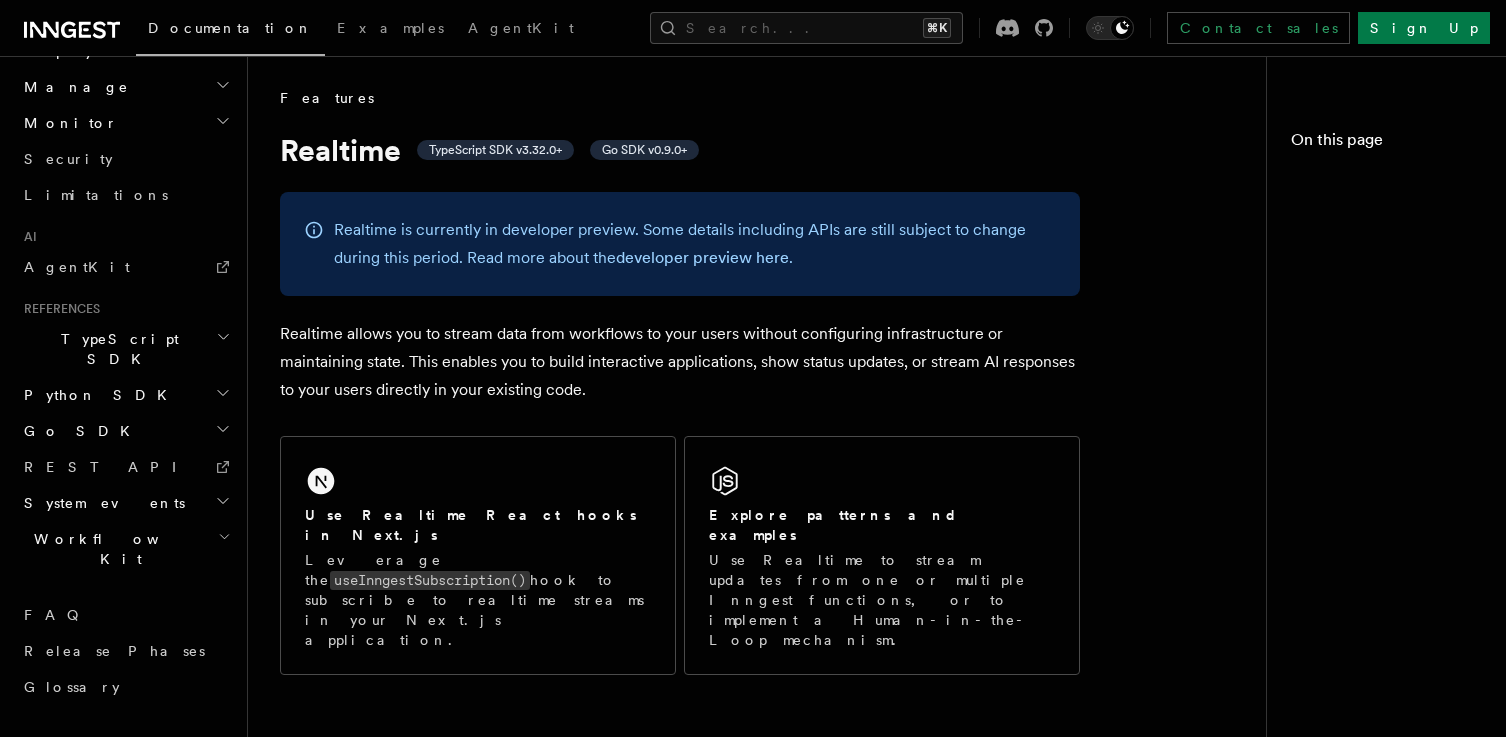 scroll, scrollTop: 935, scrollLeft: 0, axis: vertical 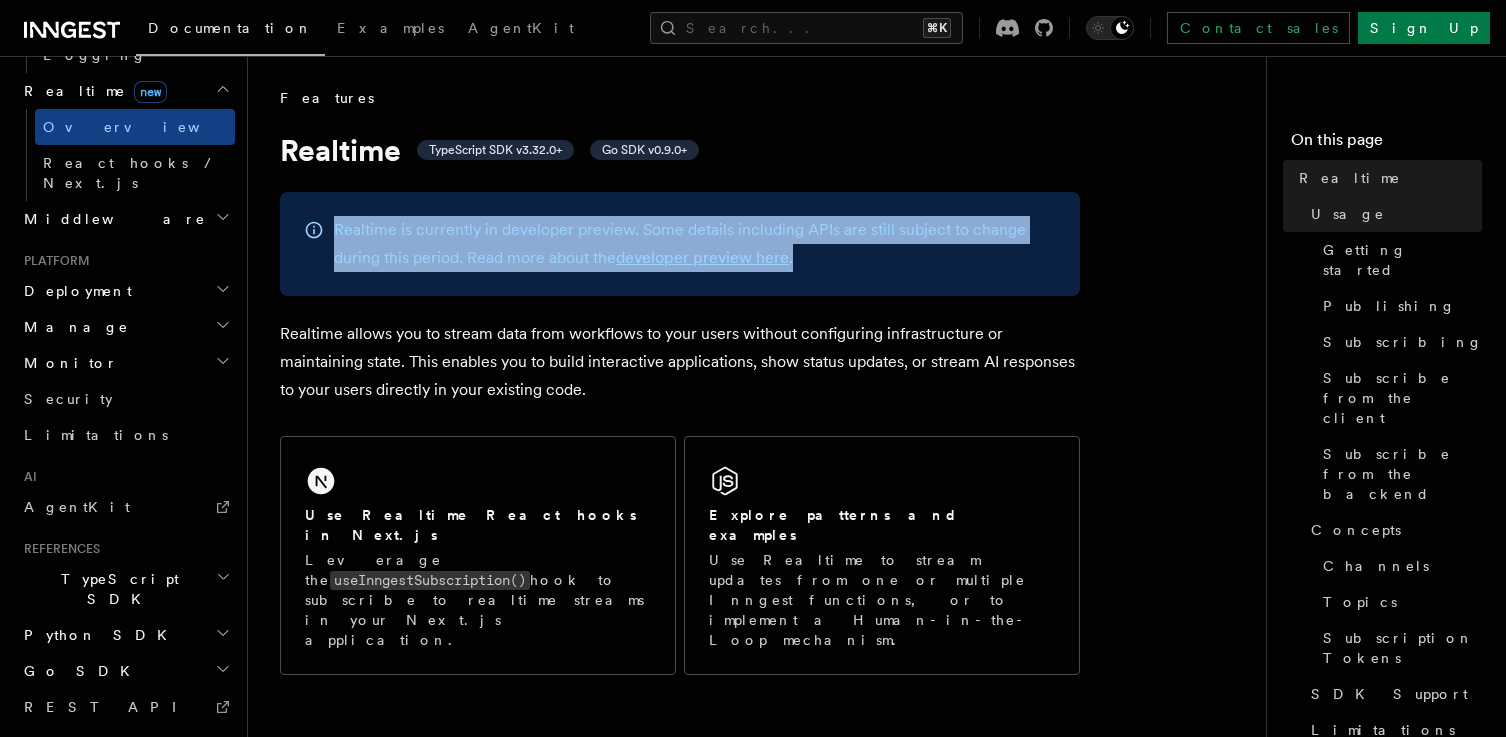 drag, startPoint x: 594, startPoint y: 283, endPoint x: 518, endPoint y: 200, distance: 112.53888 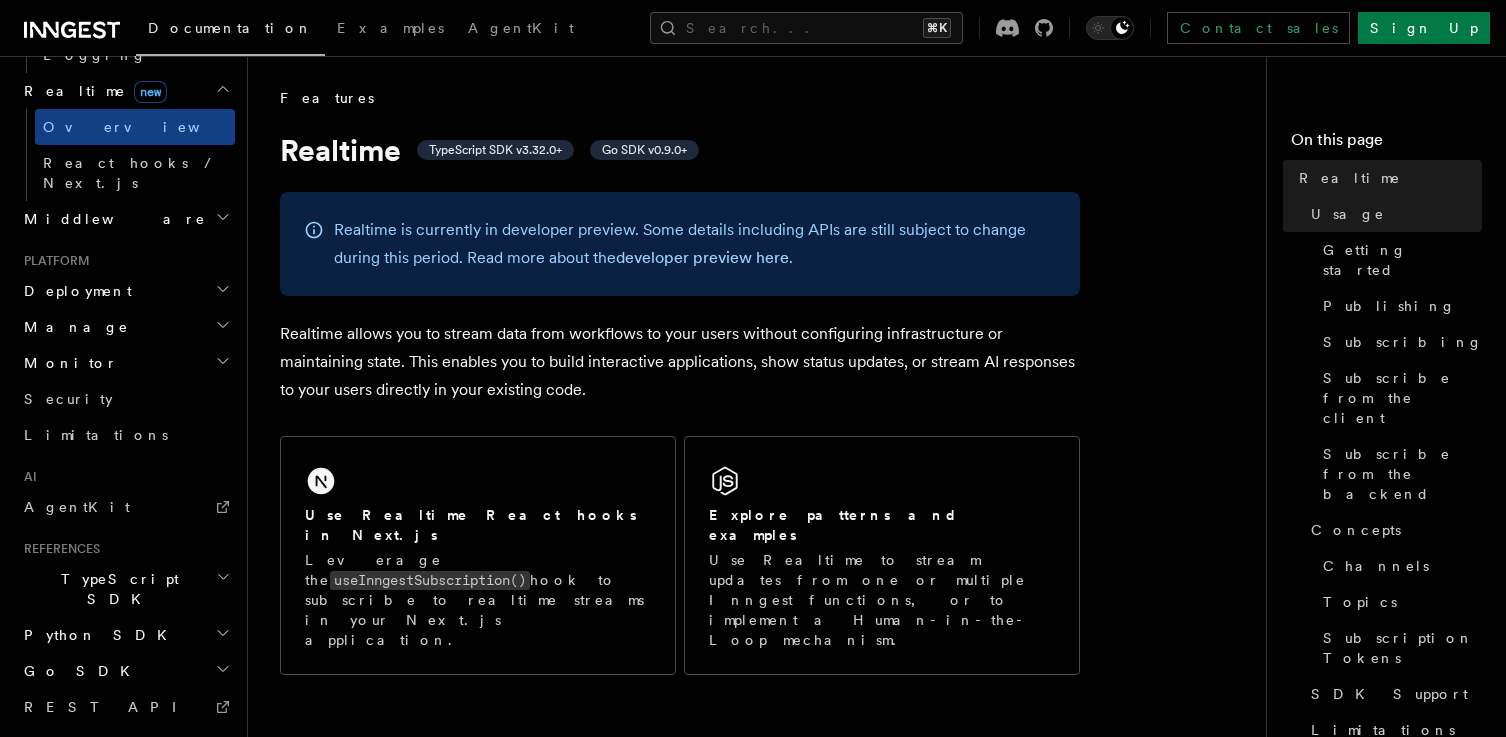 click on "Realtime allows you to stream data from workflows to your users without configuring infrastructure or maintaining state. This enables you to build interactive applications, show status updates, or stream AI responses to your users directly in your existing code." at bounding box center [680, 362] 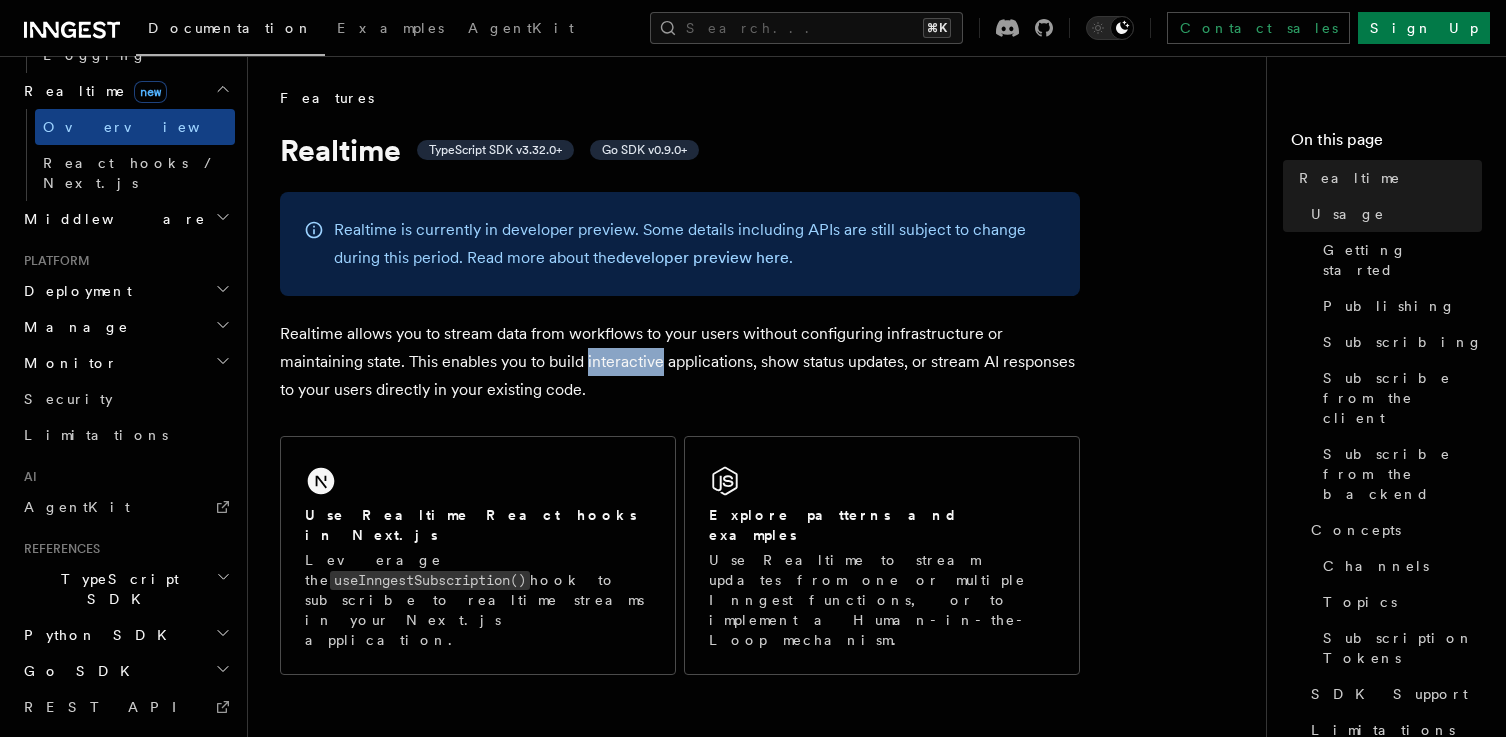 click on "Realtime allows you to stream data from workflows to your users without configuring infrastructure or maintaining state. This enables you to build interactive applications, show status updates, or stream AI responses to your users directly in your existing code." at bounding box center [680, 362] 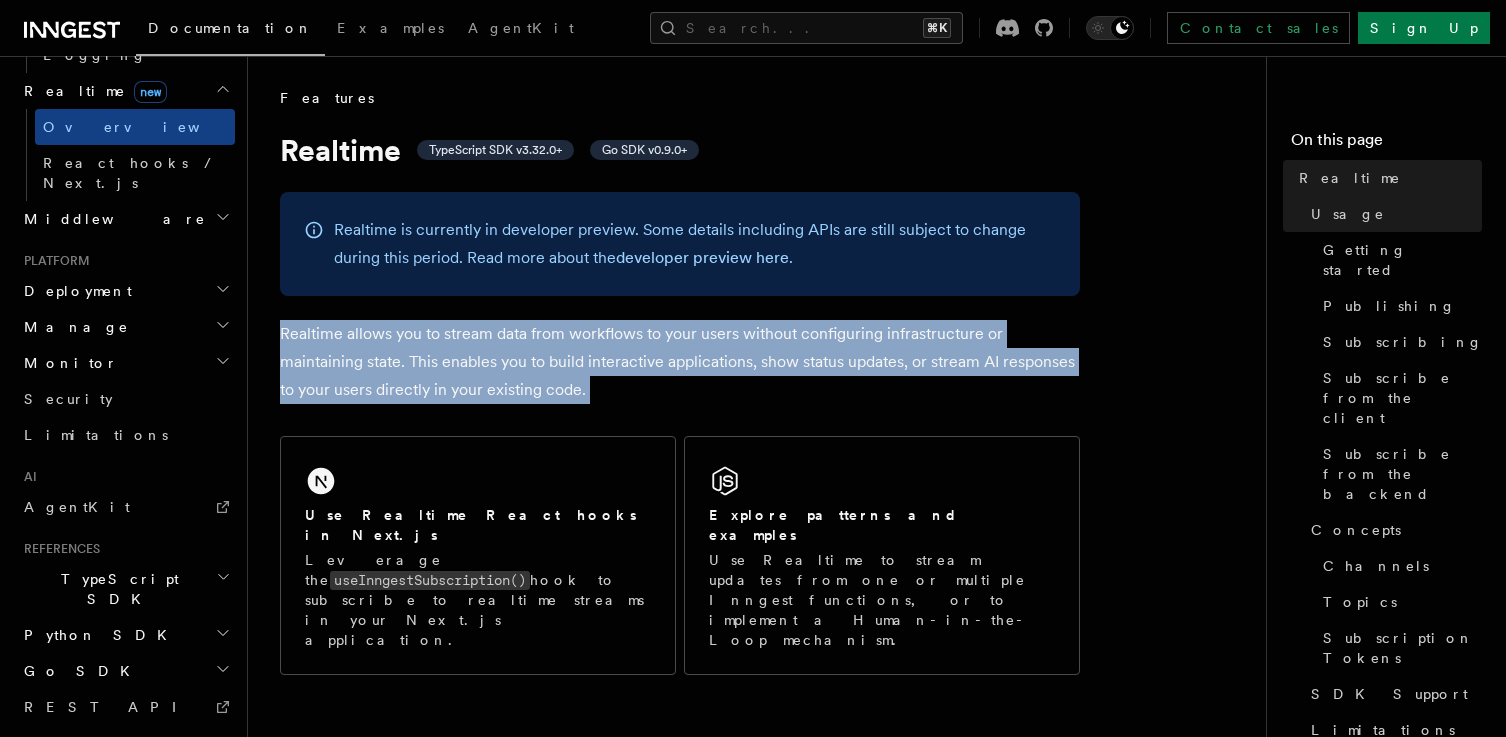click on "Realtime allows you to stream data from workflows to your users without configuring infrastructure or maintaining state. This enables you to build interactive applications, show status updates, or stream AI responses to your users directly in your existing code." at bounding box center [680, 362] 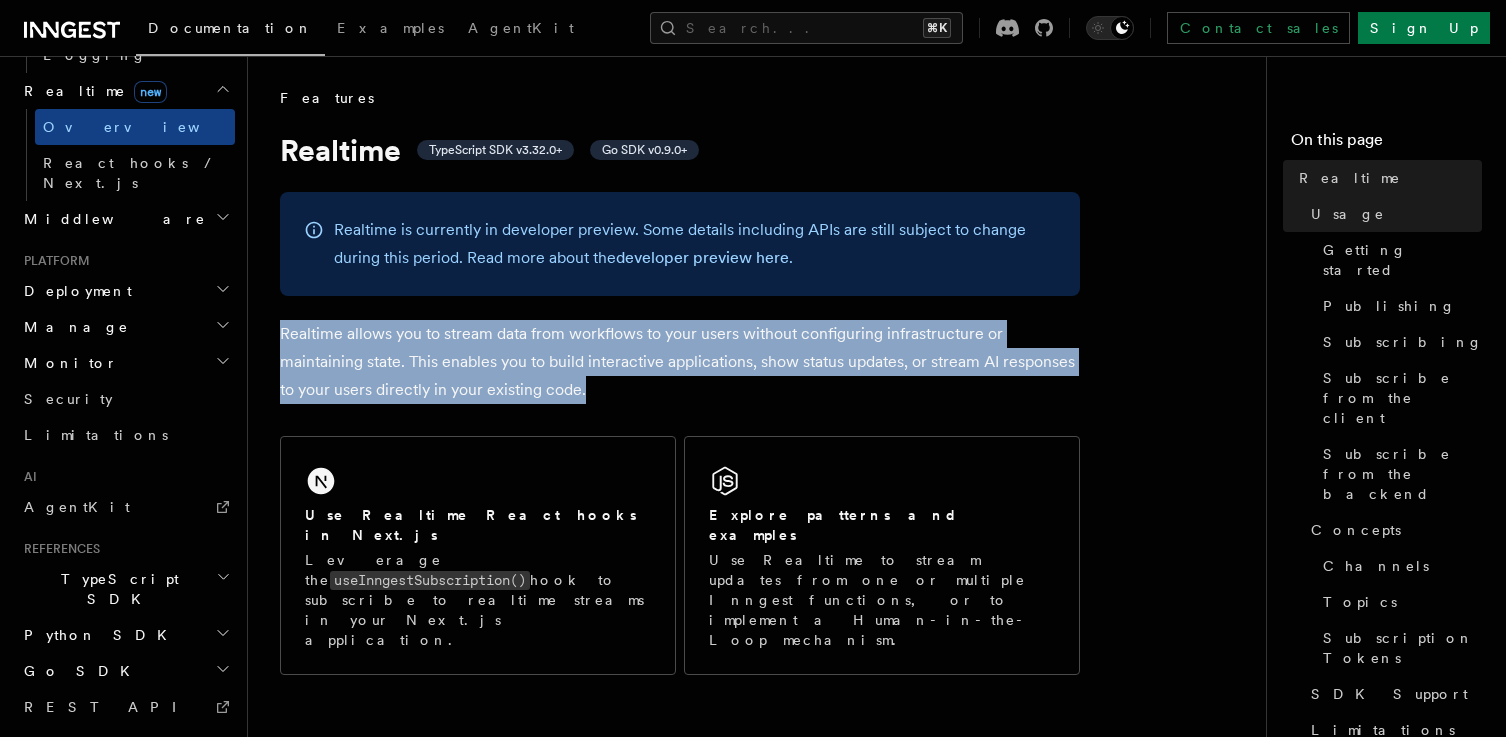 drag, startPoint x: 622, startPoint y: 393, endPoint x: 570, endPoint y: 300, distance: 106.55046 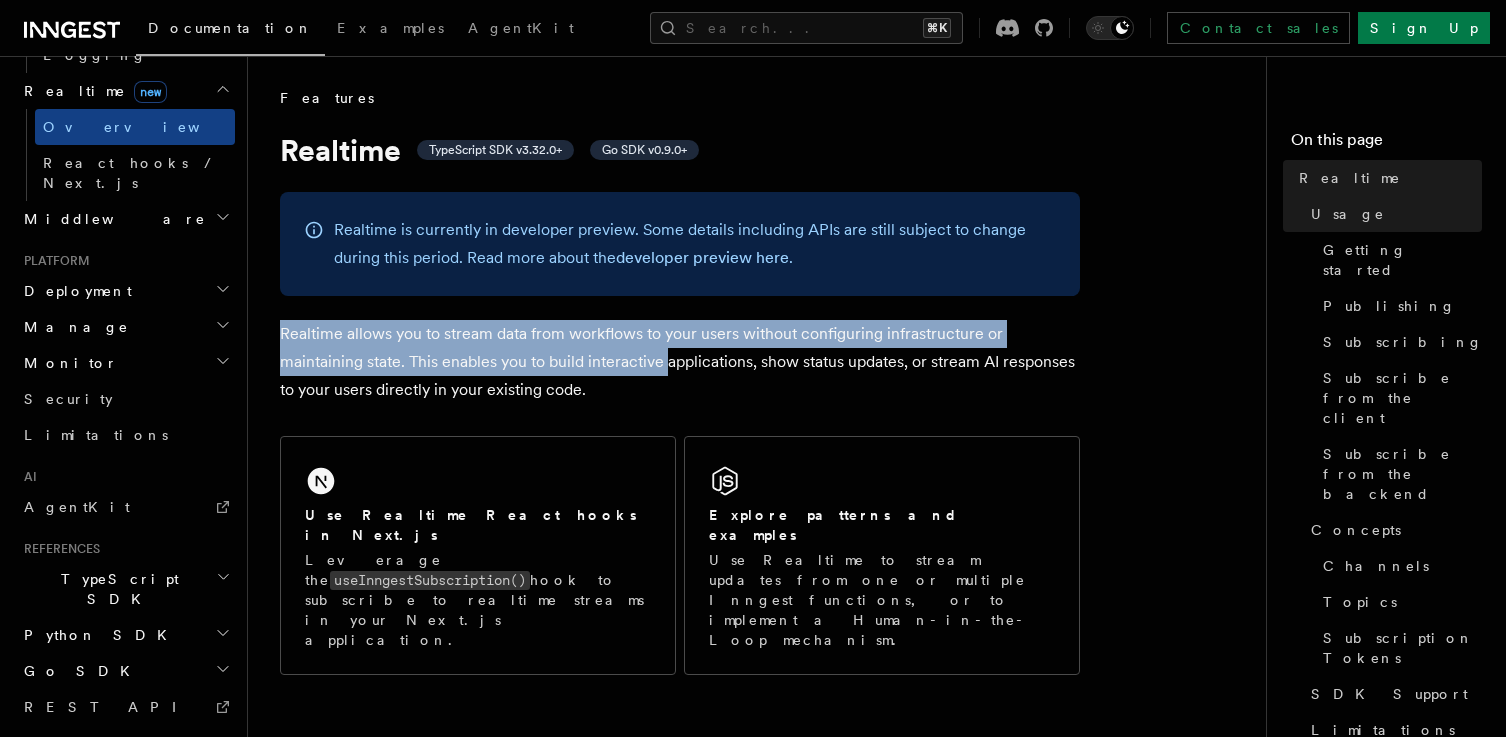 drag, startPoint x: 570, startPoint y: 300, endPoint x: 664, endPoint y: 367, distance: 115.43397 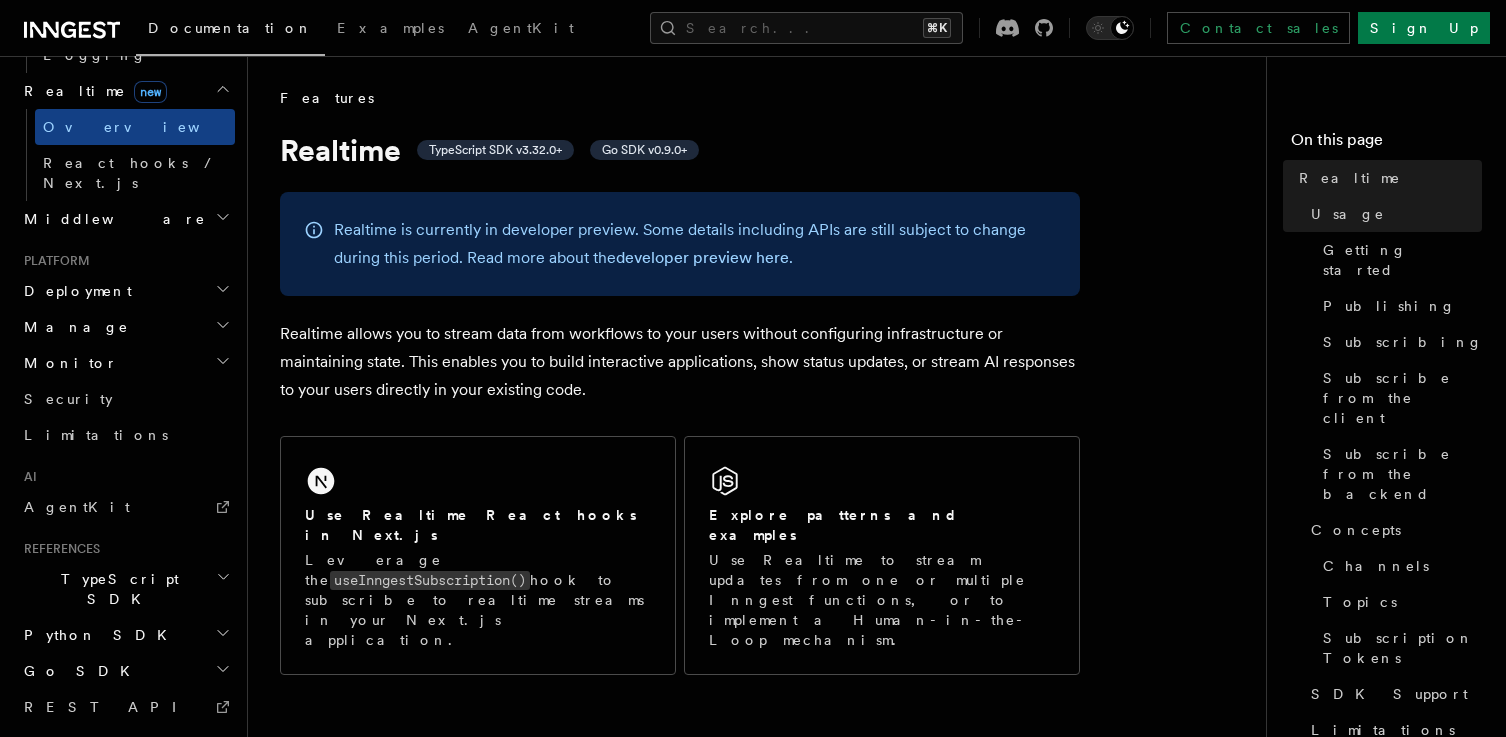 click on "Realtime allows you to stream data from workflows to your users without configuring infrastructure or maintaining state. This enables you to build interactive applications, show status updates, or stream AI responses to your users directly in your existing code." at bounding box center (680, 362) 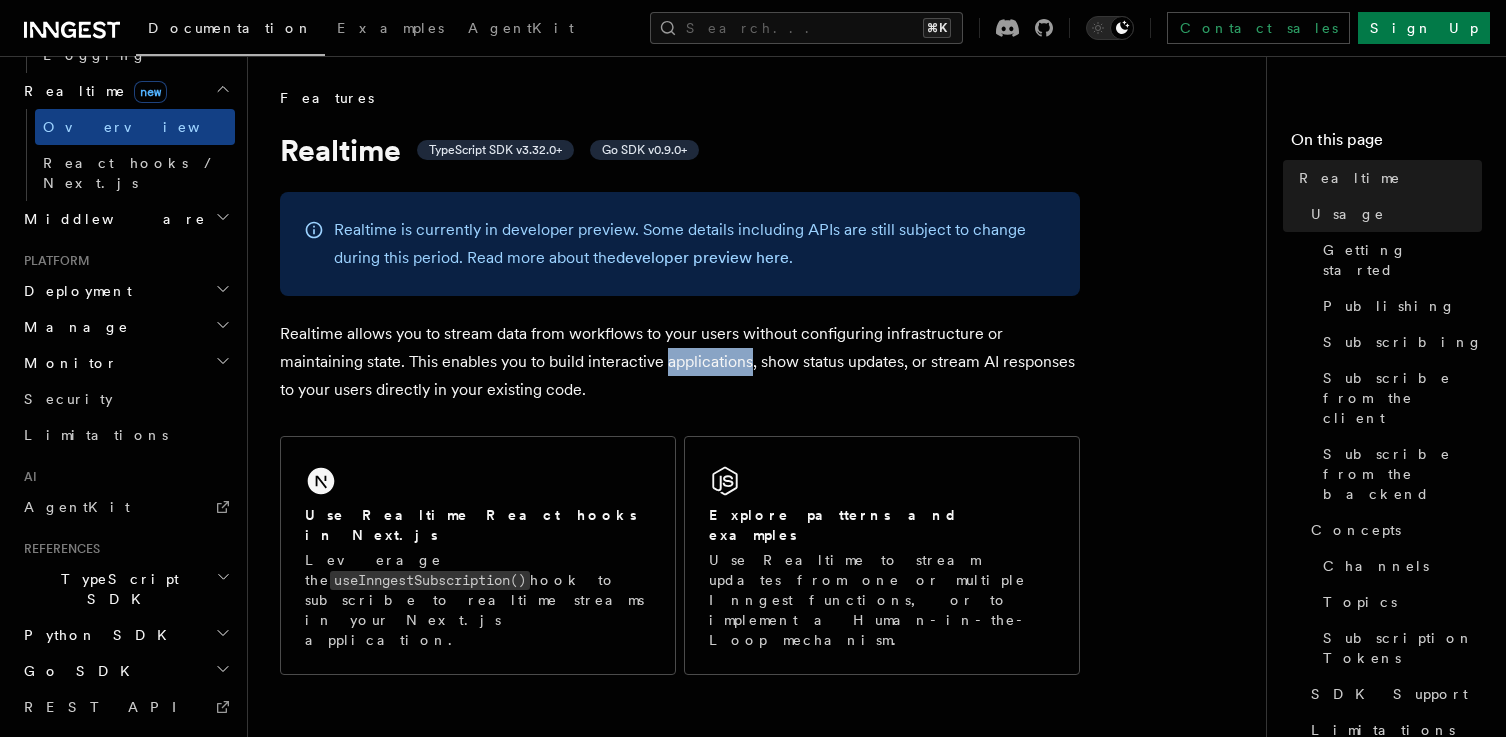 click on "Realtime allows you to stream data from workflows to your users without configuring infrastructure or maintaining state. This enables you to build interactive applications, show status updates, or stream AI responses to your users directly in your existing code." at bounding box center [680, 362] 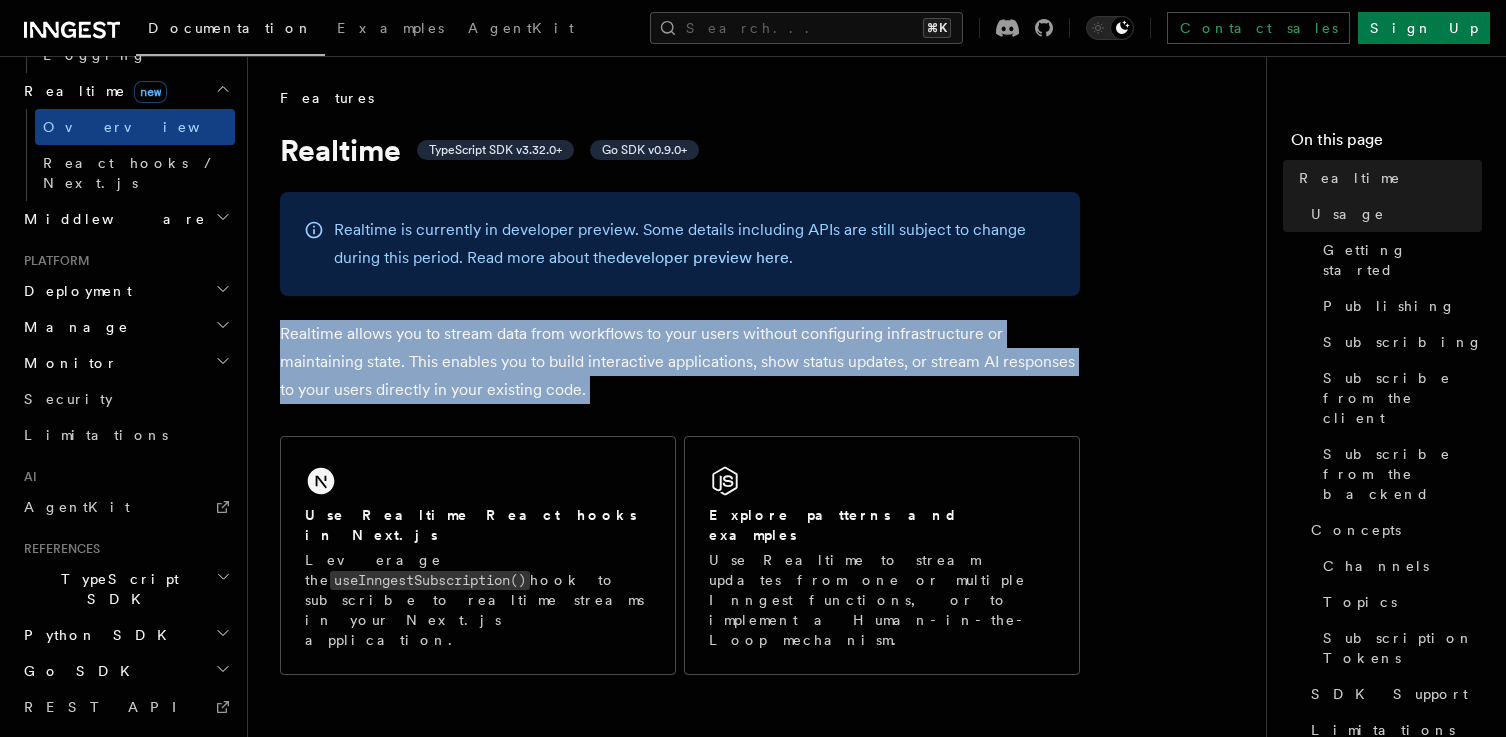 click on "Realtime allows you to stream data from workflows to your users without configuring infrastructure or maintaining state. This enables you to build interactive applications, show status updates, or stream AI responses to your users directly in your existing code." at bounding box center (680, 362) 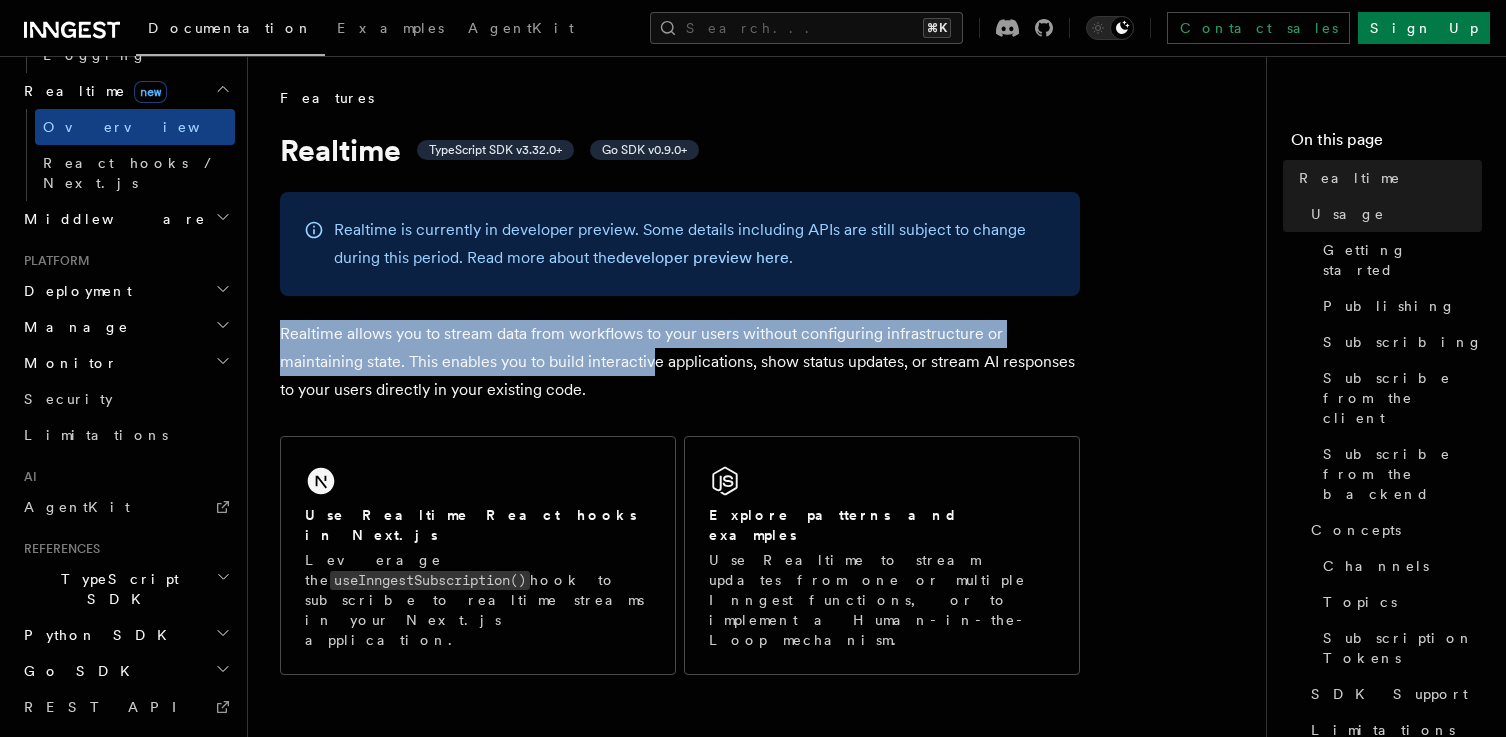 drag, startPoint x: 657, startPoint y: 372, endPoint x: 605, endPoint y: 316, distance: 76.41989 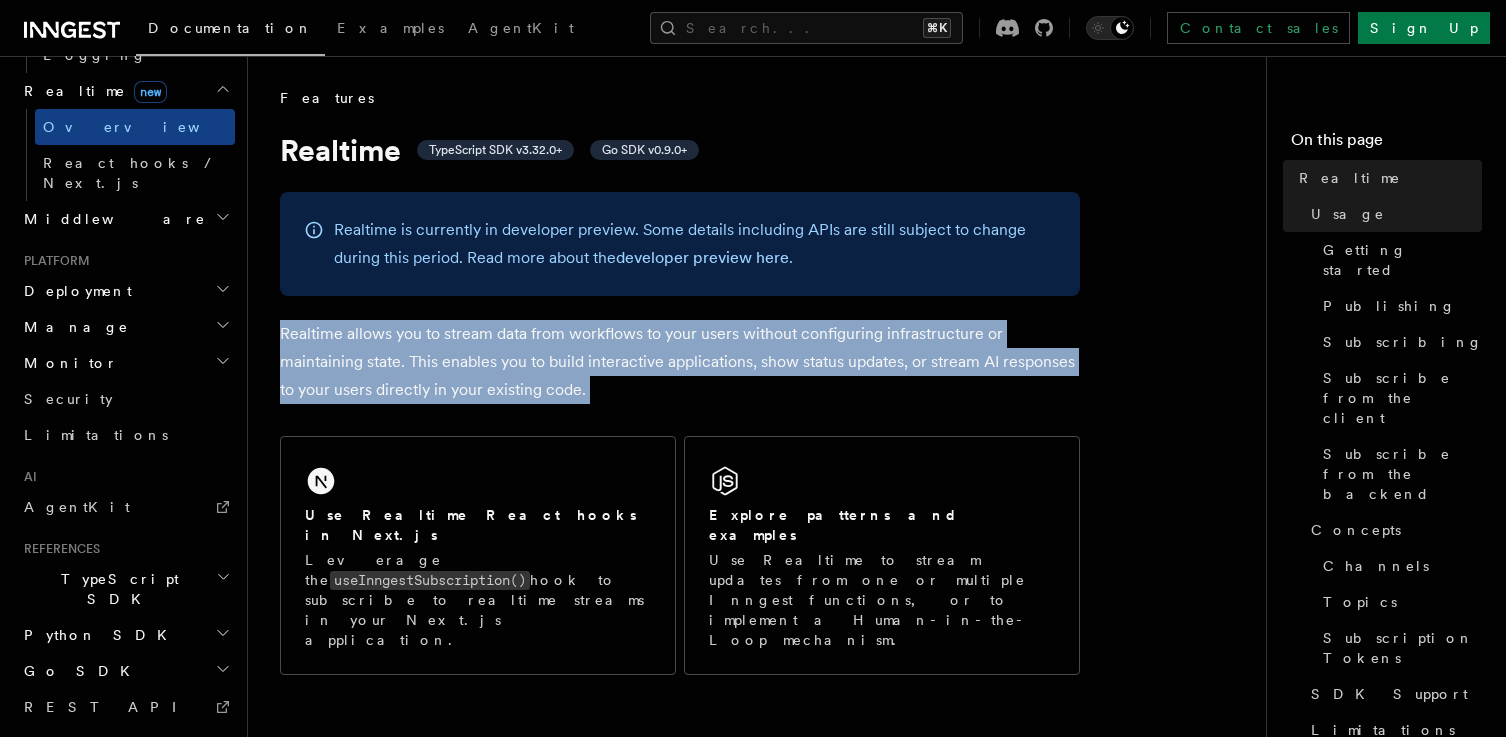 drag, startPoint x: 605, startPoint y: 316, endPoint x: 692, endPoint y: 384, distance: 110.42192 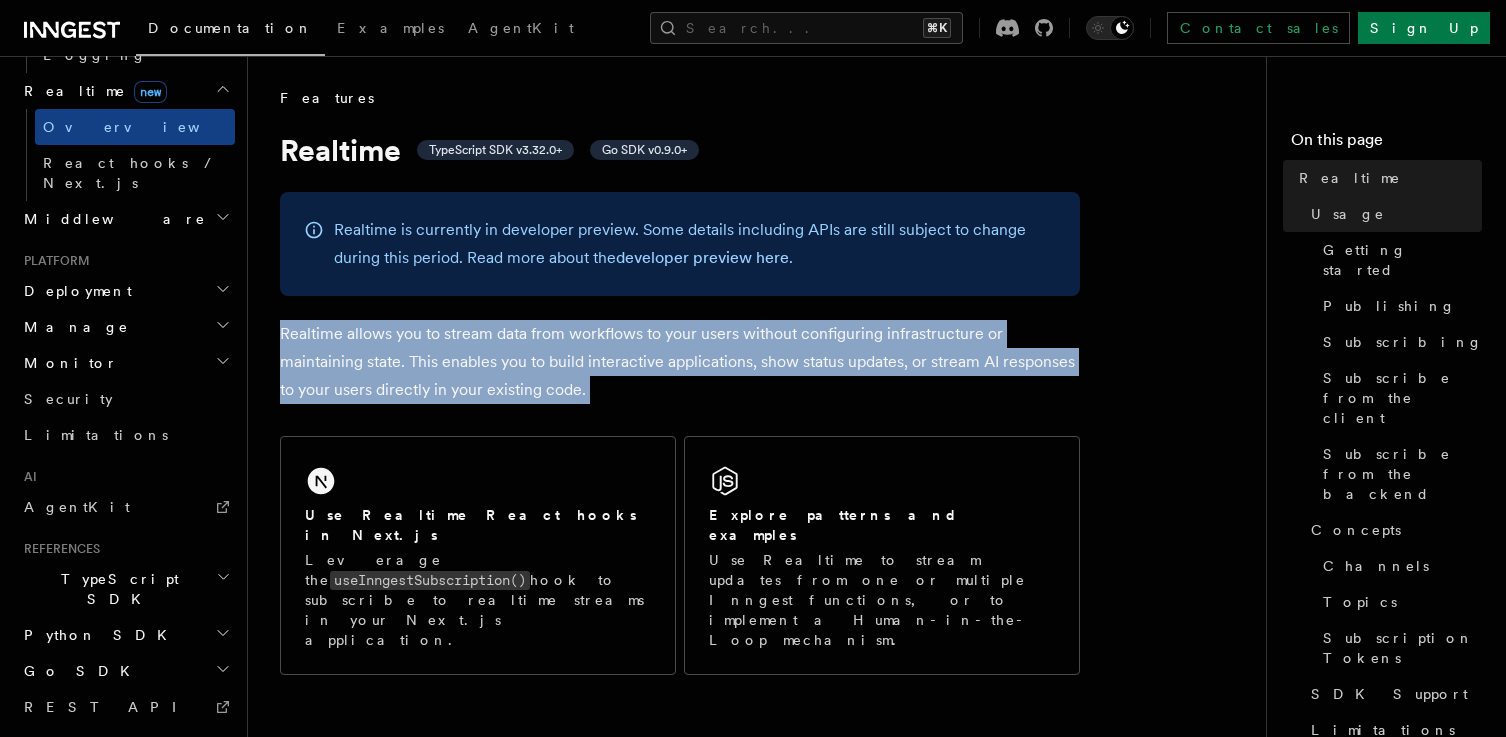drag, startPoint x: 692, startPoint y: 384, endPoint x: 614, endPoint y: 318, distance: 102.176315 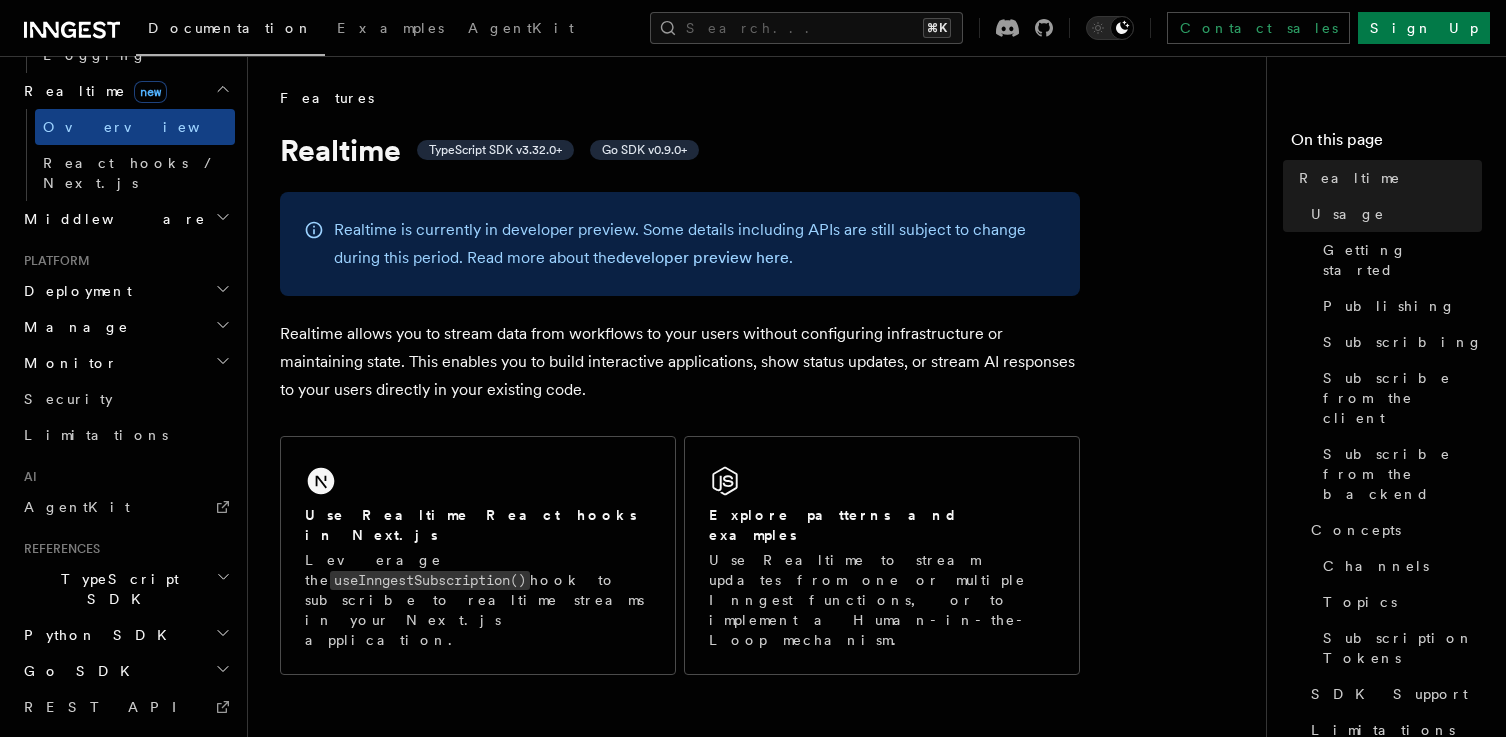 click on "Realtime allows you to stream data from workflows to your users without configuring infrastructure or maintaining state. This enables you to build interactive applications, show status updates, or stream AI responses to your users directly in your existing code." at bounding box center (680, 362) 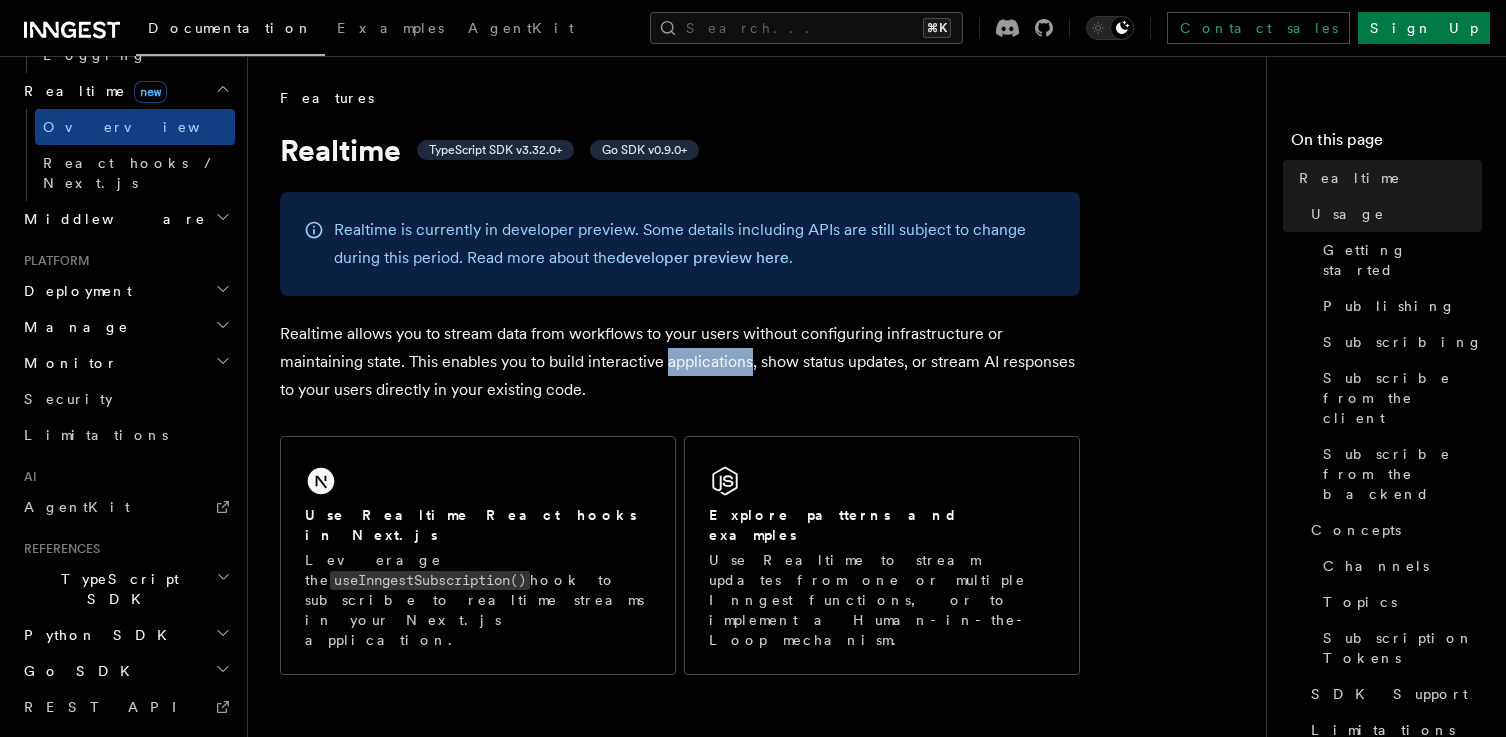 click on "Realtime allows you to stream data from workflows to your users without configuring infrastructure or maintaining state. This enables you to build interactive applications, show status updates, or stream AI responses to your users directly in your existing code." at bounding box center (680, 362) 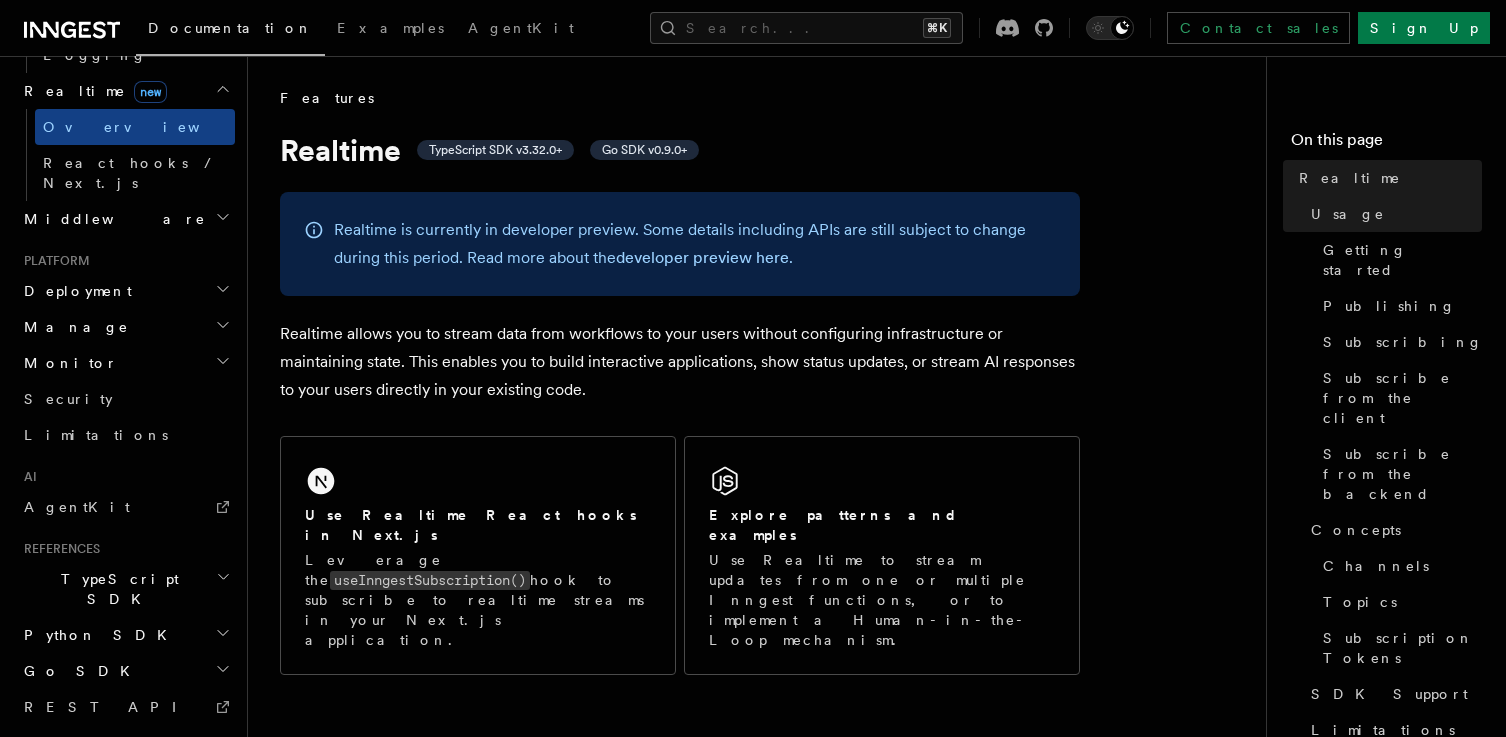 click on "Realtime allows you to stream data from workflows to your users without configuring infrastructure or maintaining state. This enables you to build interactive applications, show status updates, or stream AI responses to your users directly in your existing code." at bounding box center [680, 362] 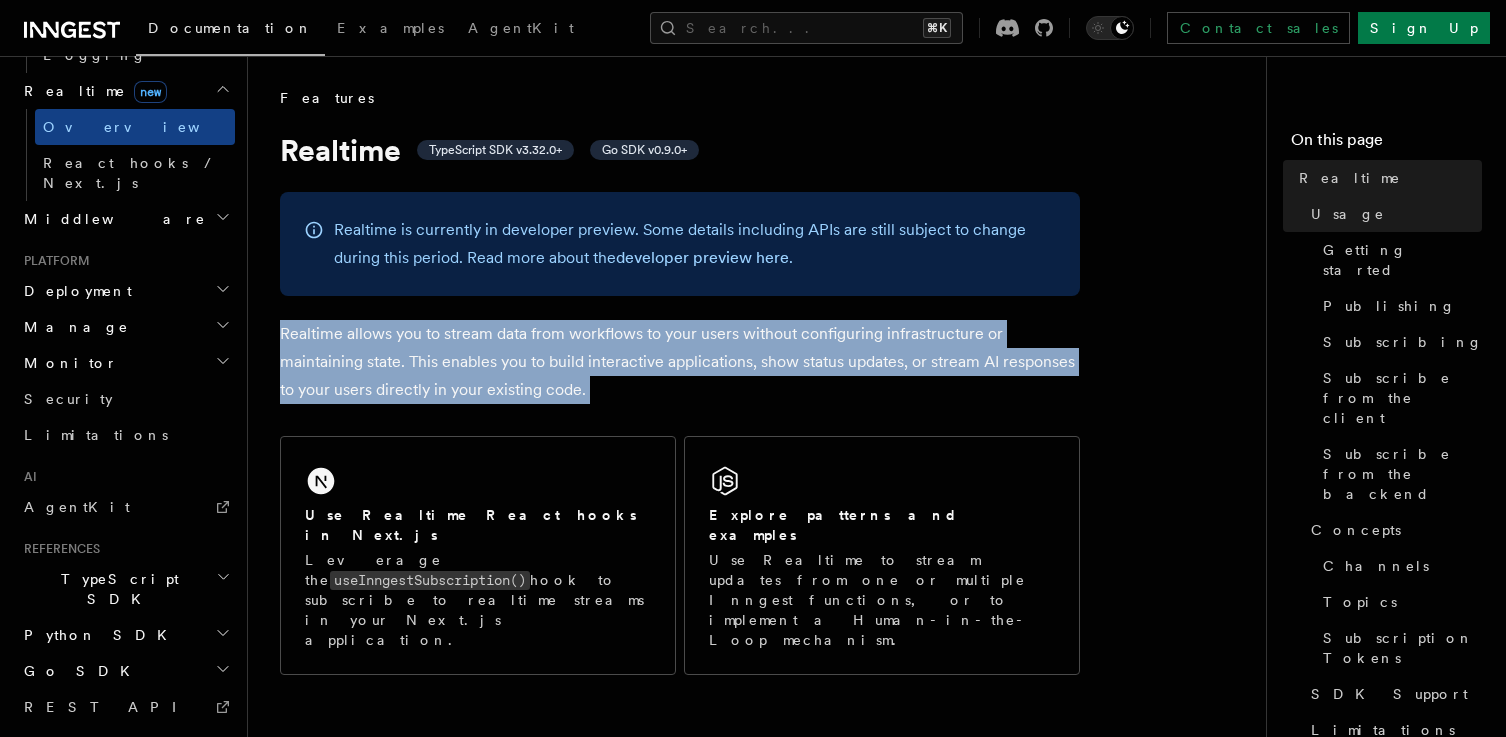 click on "Realtime allows you to stream data from workflows to your users without configuring infrastructure or maintaining state. This enables you to build interactive applications, show status updates, or stream AI responses to your users directly in your existing code." at bounding box center (680, 362) 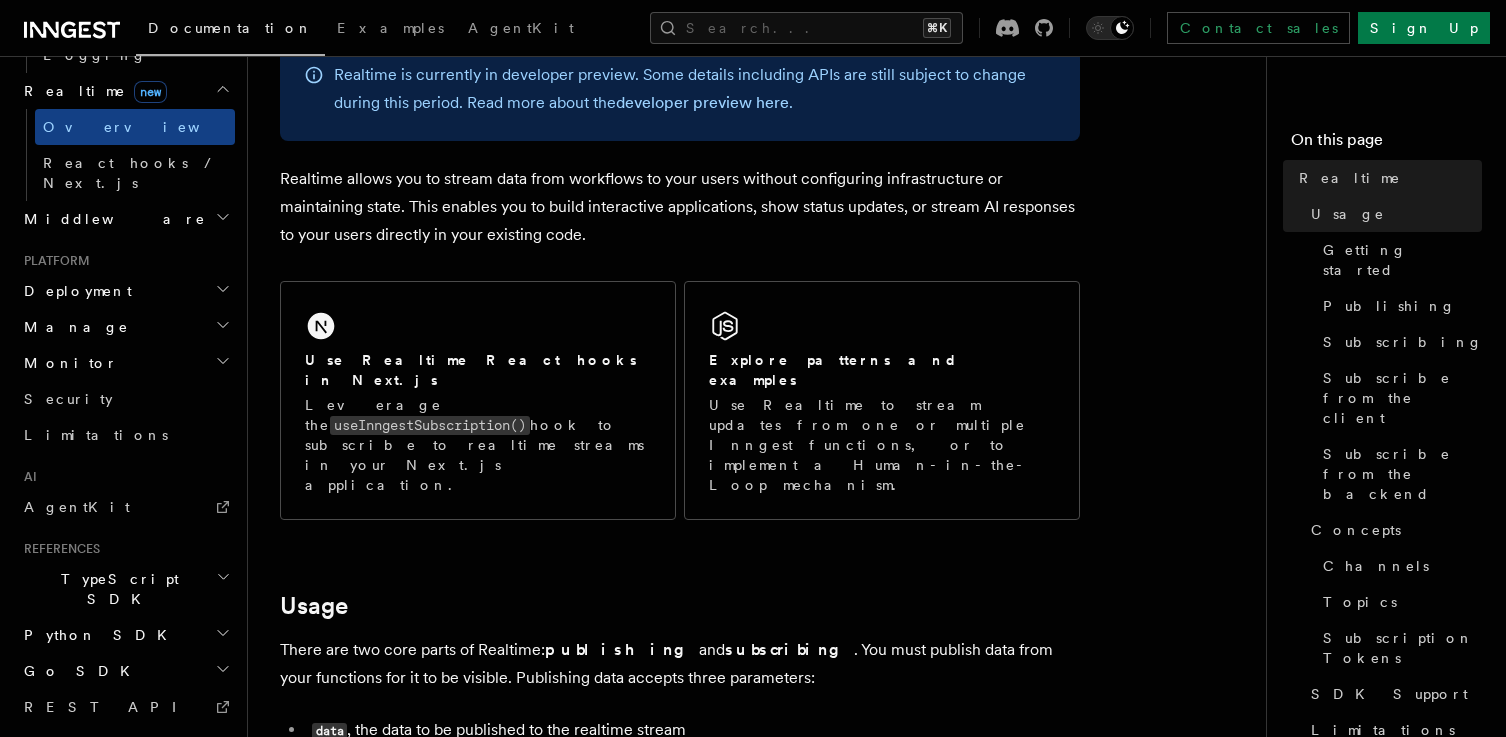scroll, scrollTop: 269, scrollLeft: 0, axis: vertical 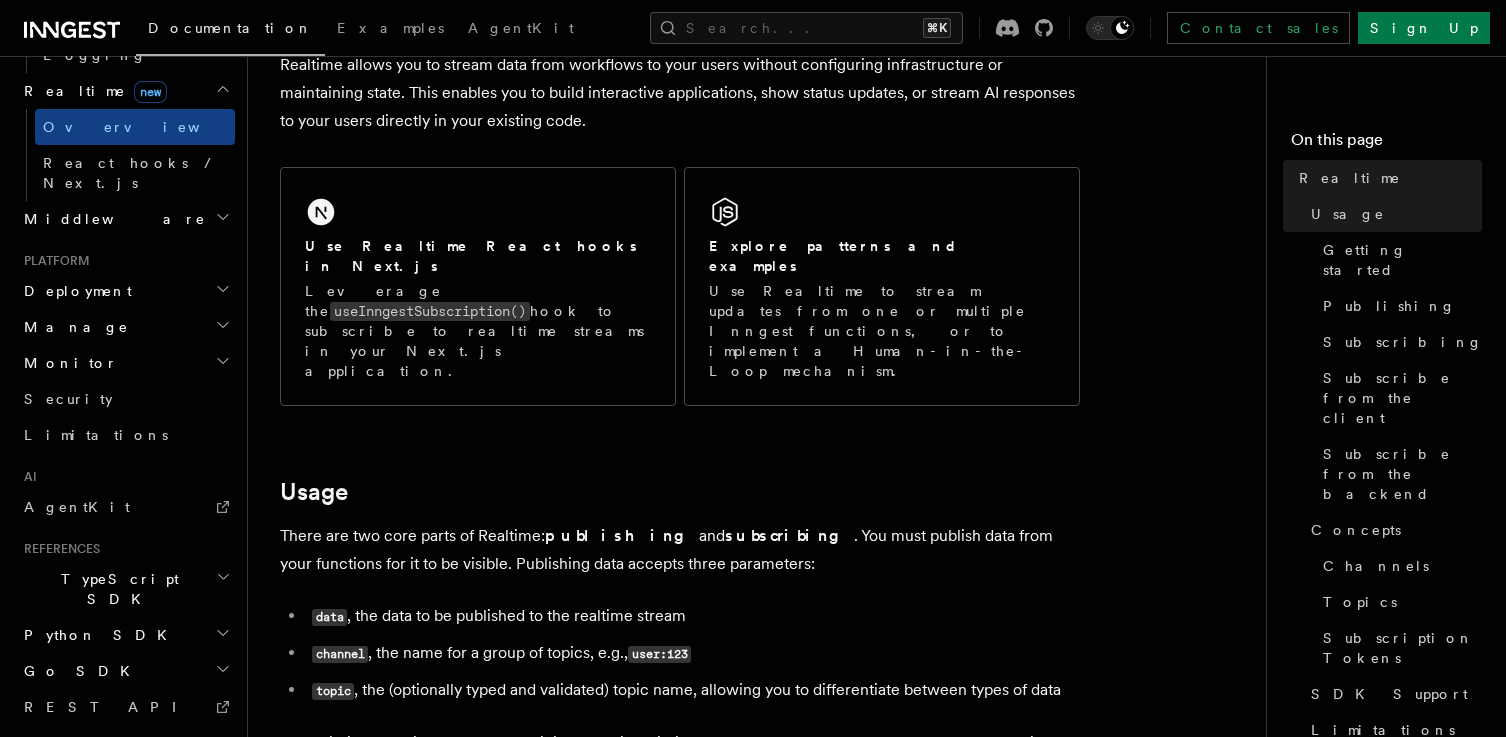 click on "Features Realtime  TypeScript SDK v3.32.0+   Go SDK v0.9.0+
Realtime is currently in developer preview. Some details including APIs are still subject to change during this period. Read more about the  developer preview here .
Realtime allows you to stream data from workflows to your users without configuring infrastructure or maintaining state. This enables you to build interactive applications, show status updates, or stream AI responses to your users directly in your existing code.
Use Realtime React hooks in Next.js Leverage the  useInngestSubscription()  hook to subscribe to realtime streams in your Next.js application. Explore patterns and examples Use Realtime to stream updates from one or multiple Inngest functions, or to implement a Human-in-the-Loop mechanism.
Usage
There are two core parts of Realtime:  publishing  and  subscribing . You must publish data from your functions for it to be visible. Publishing data accepts three parameters:
data
channel user:123
topic
npm" at bounding box center (765, 3612) 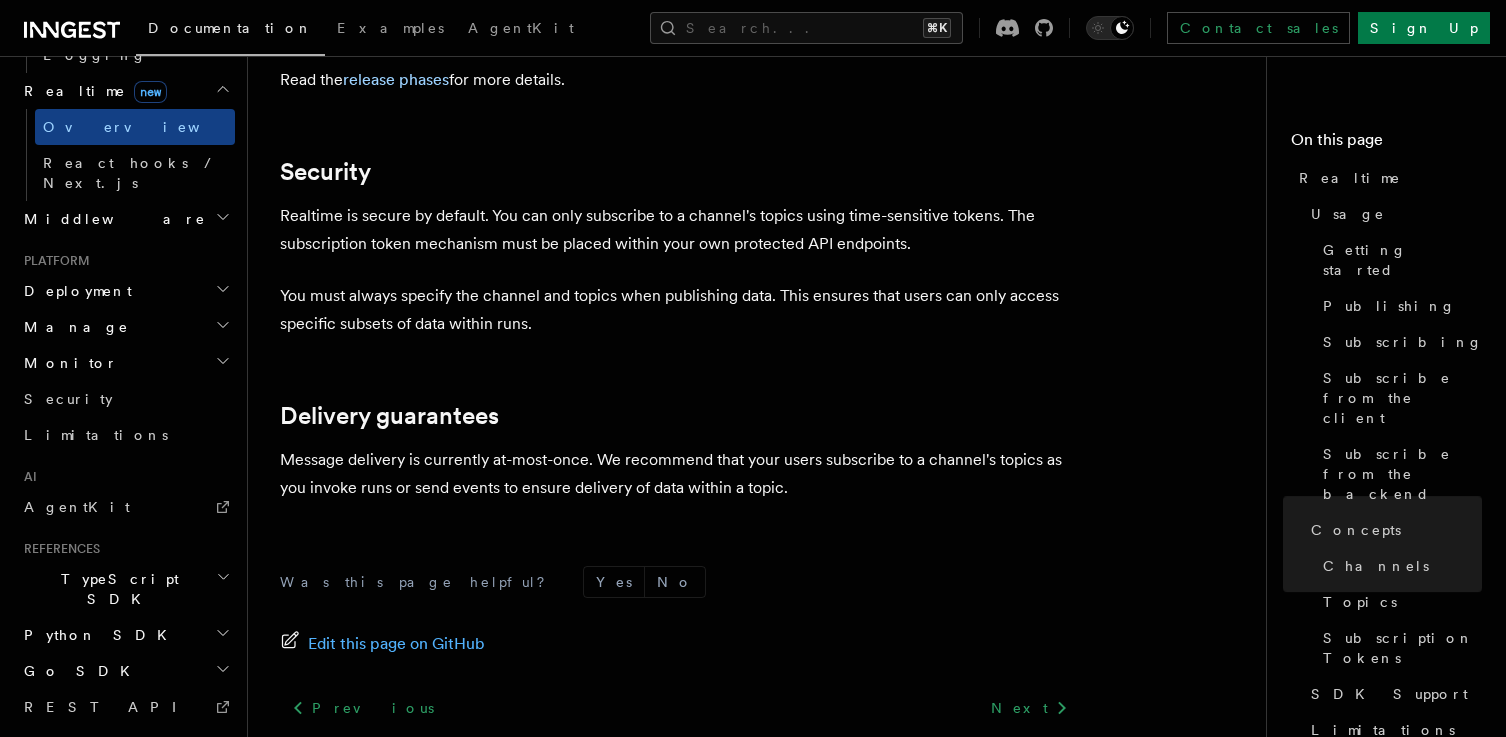 scroll, scrollTop: 6881, scrollLeft: 0, axis: vertical 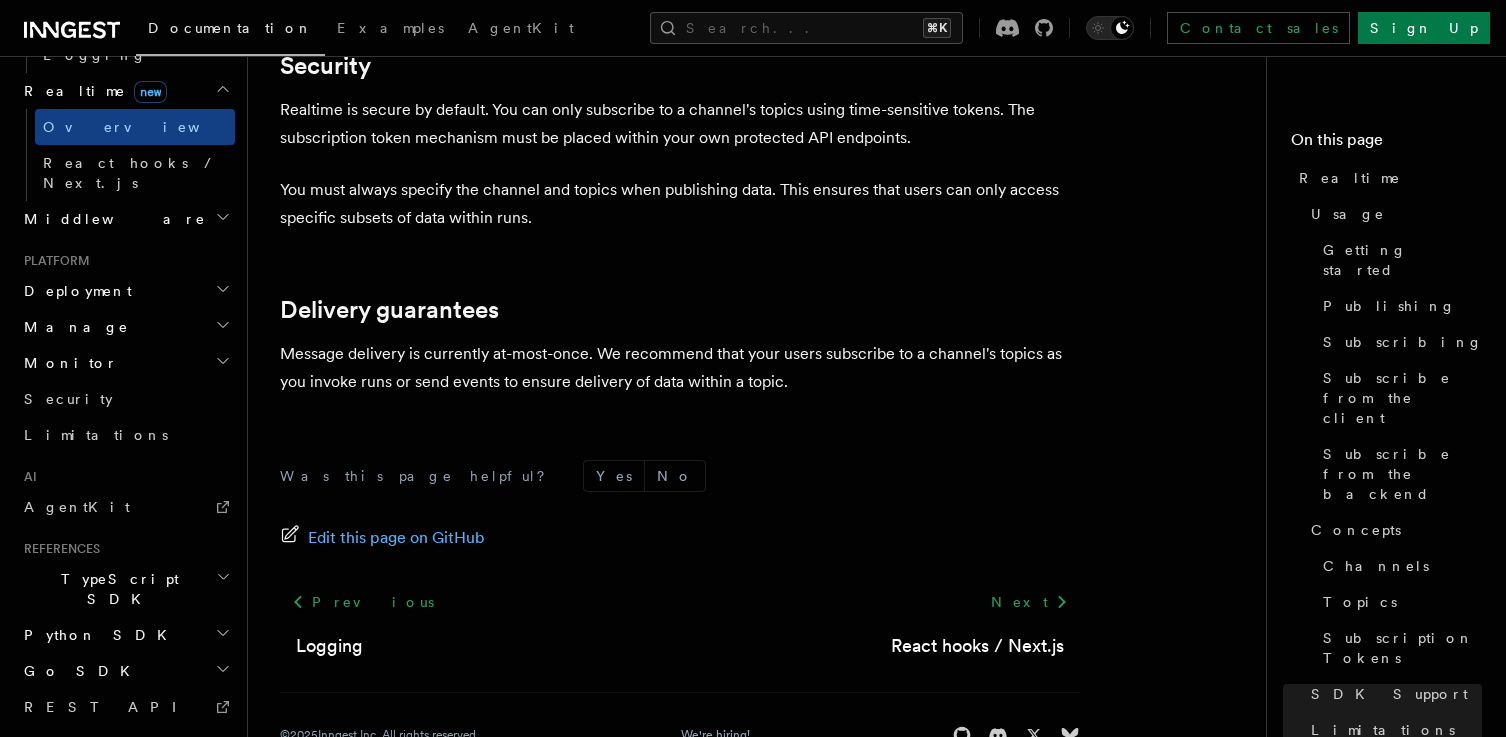 click on "Workflow Kit" at bounding box center (125, 789) 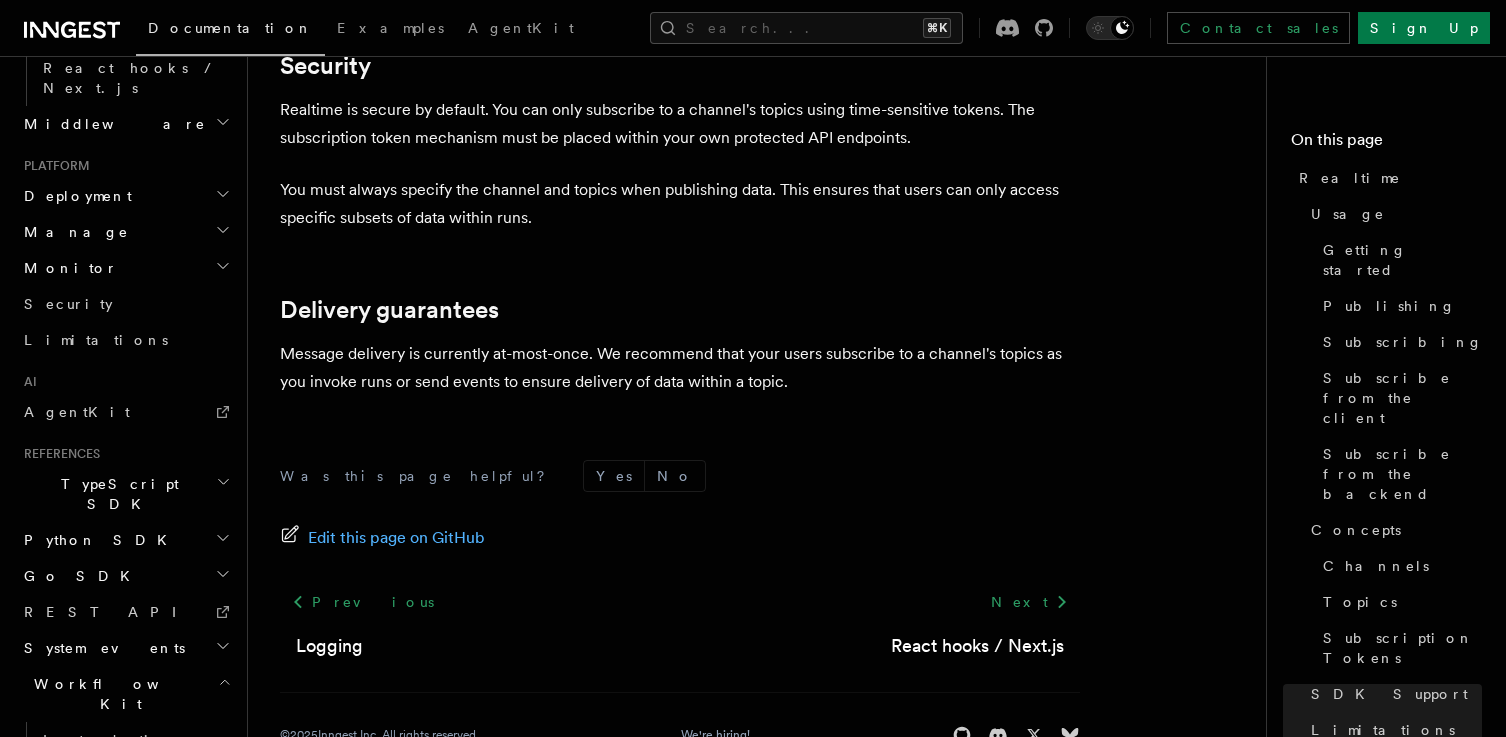 scroll, scrollTop: 1115, scrollLeft: 0, axis: vertical 